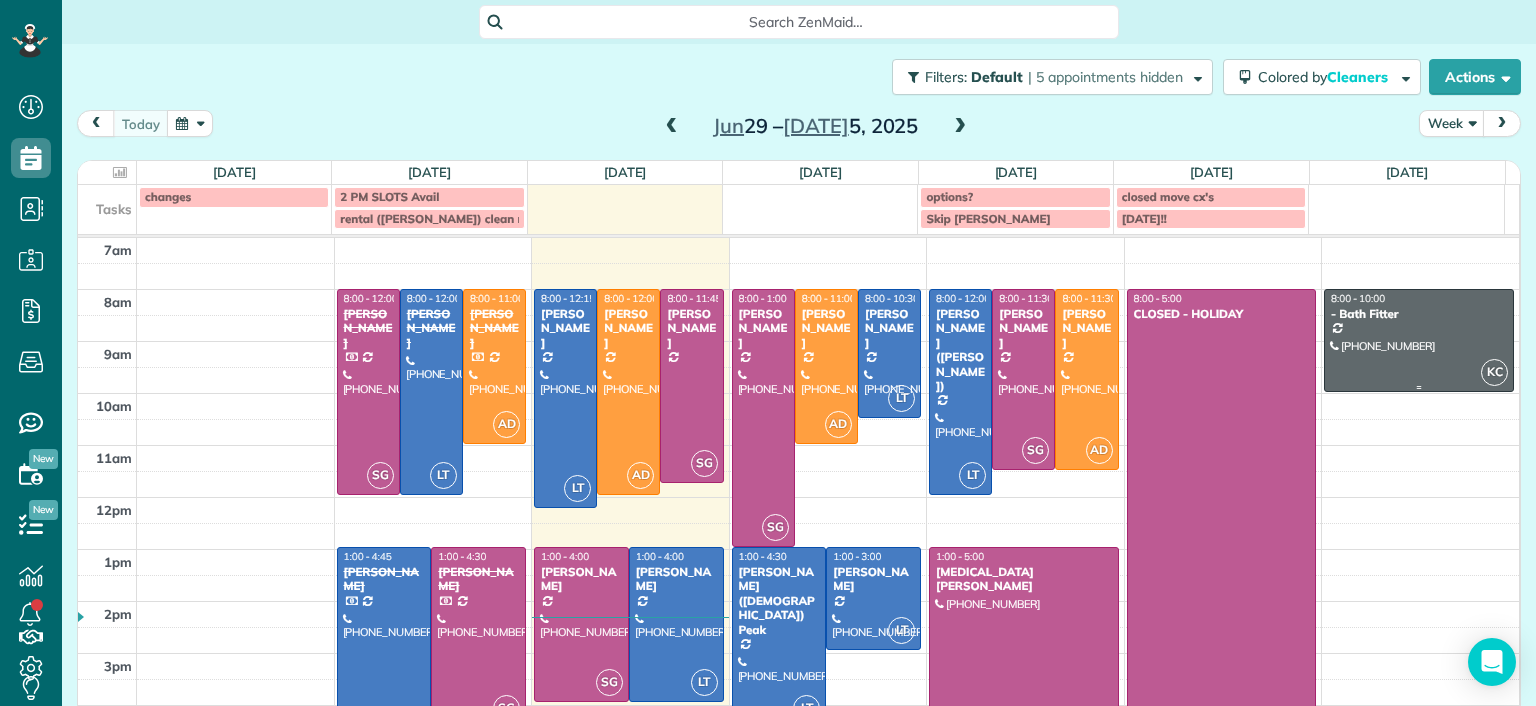 scroll, scrollTop: 0, scrollLeft: 0, axis: both 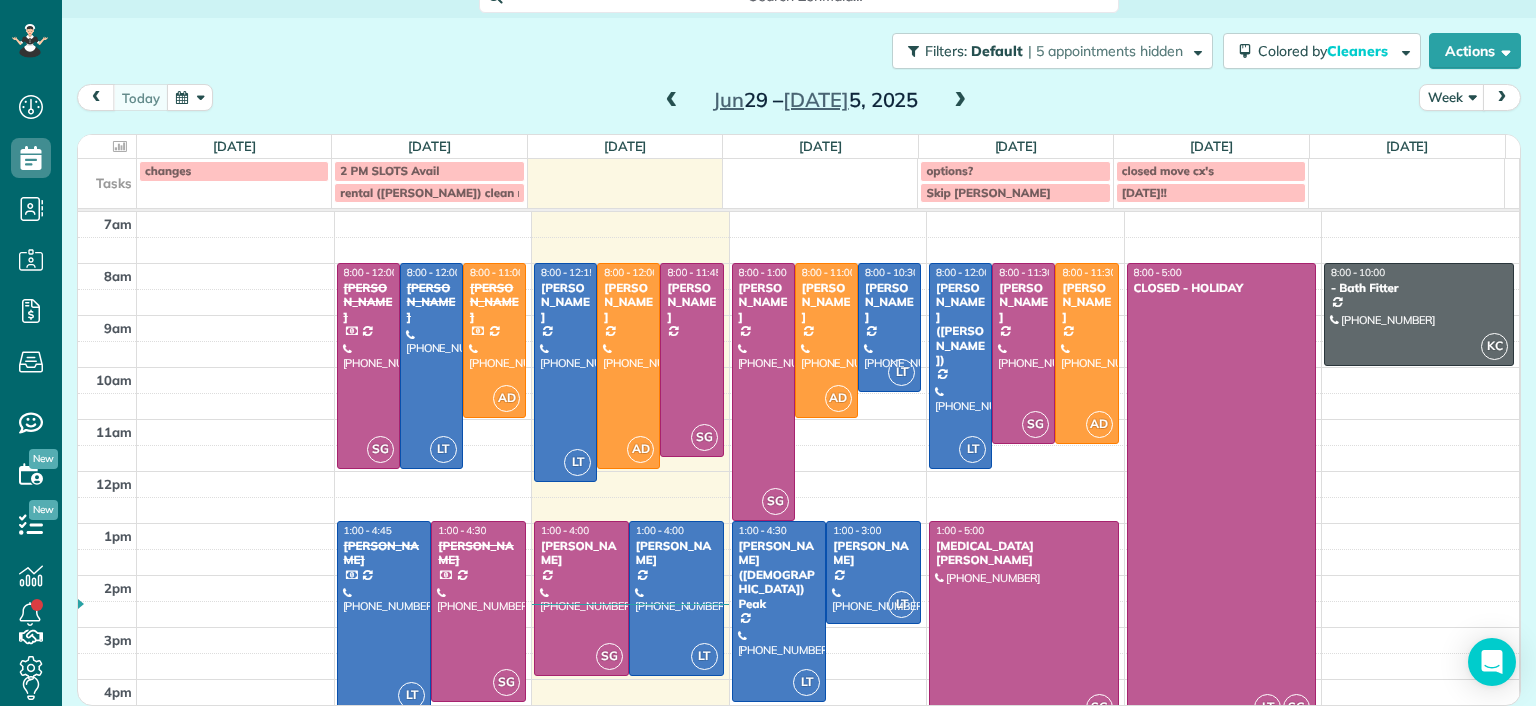 click at bounding box center [960, 101] 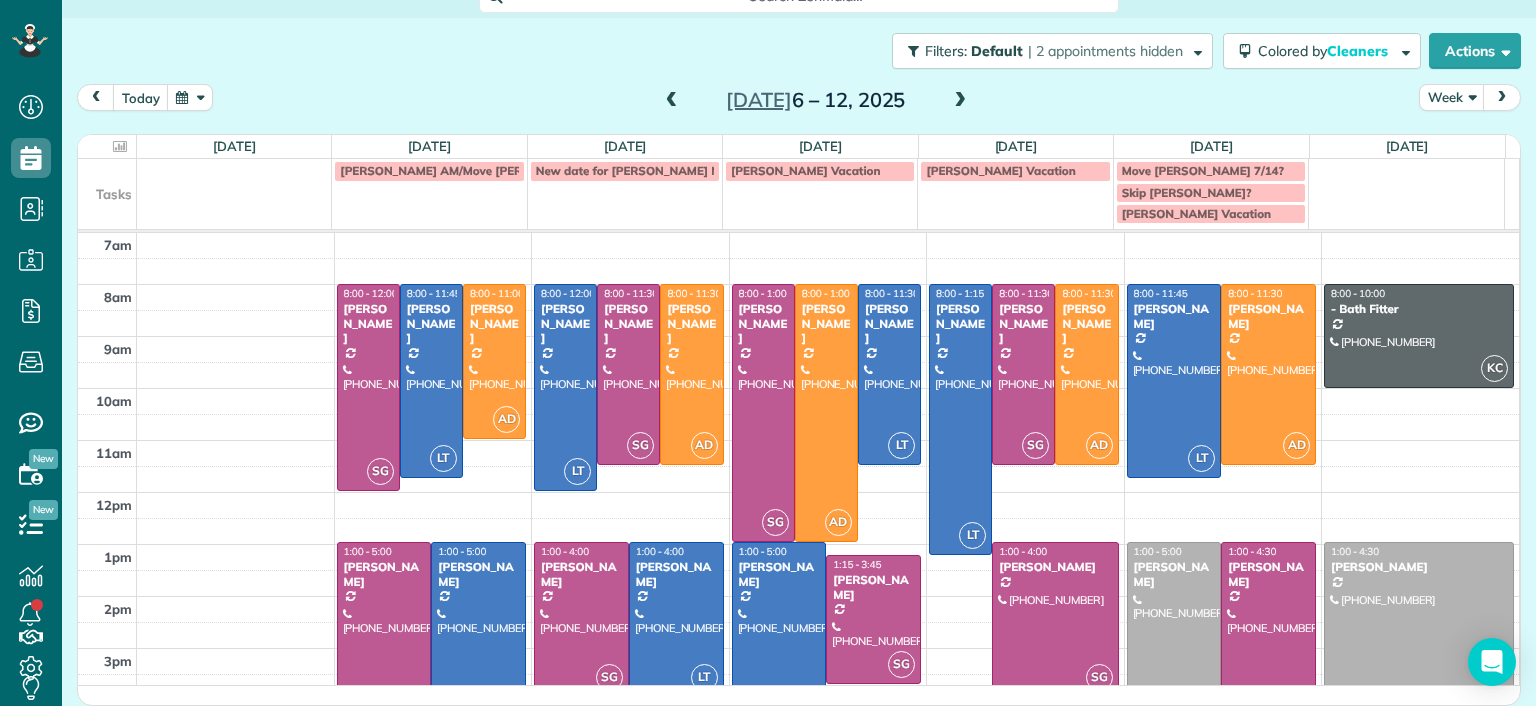 click at bounding box center [672, 101] 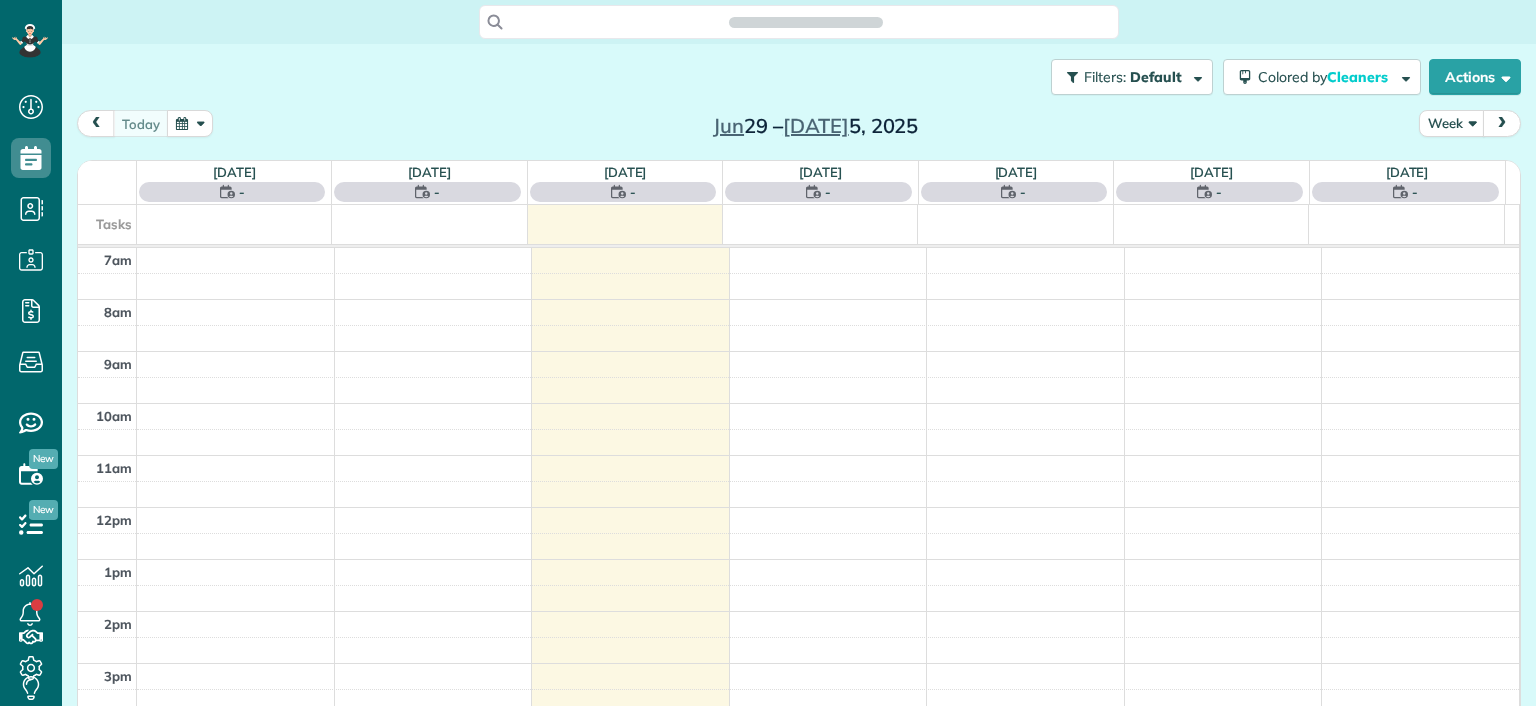 scroll, scrollTop: 0, scrollLeft: 0, axis: both 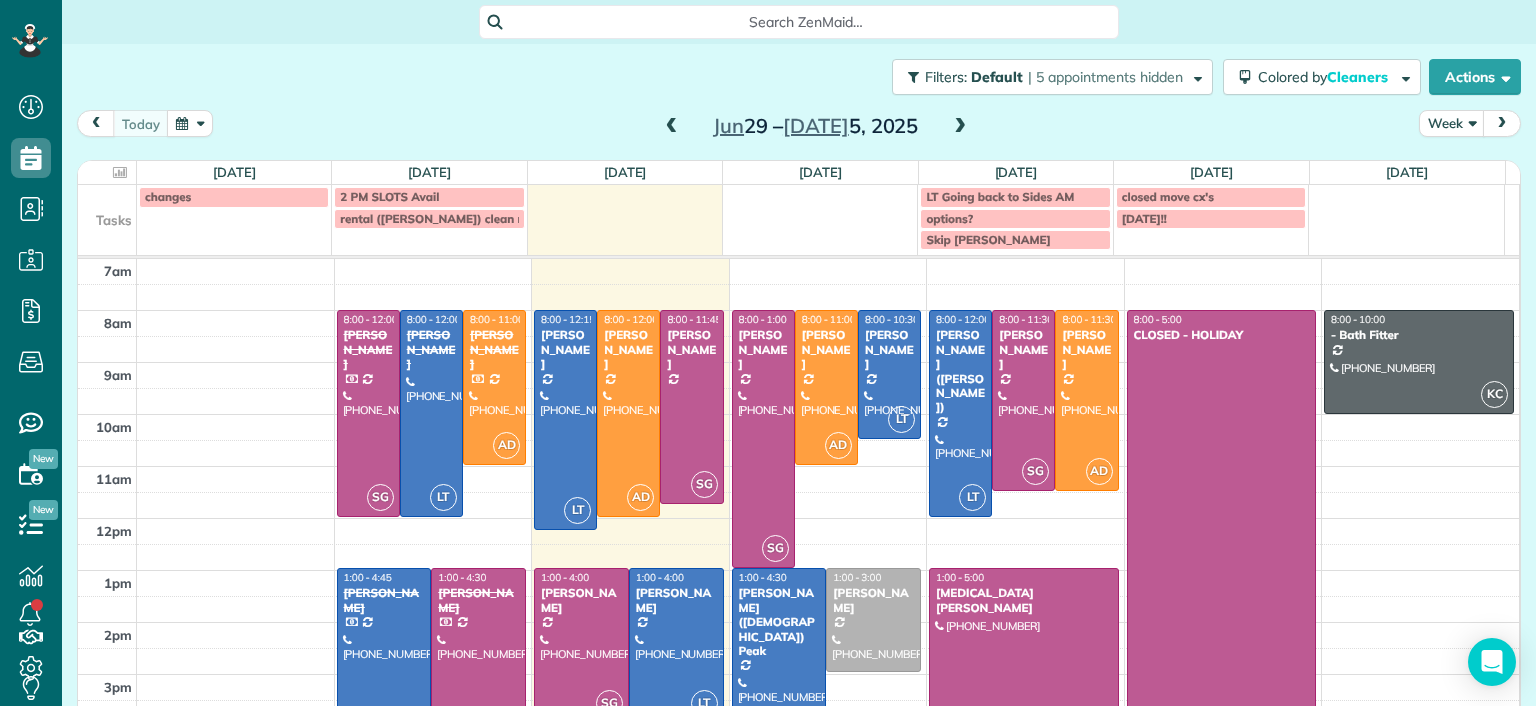 click at bounding box center (960, 127) 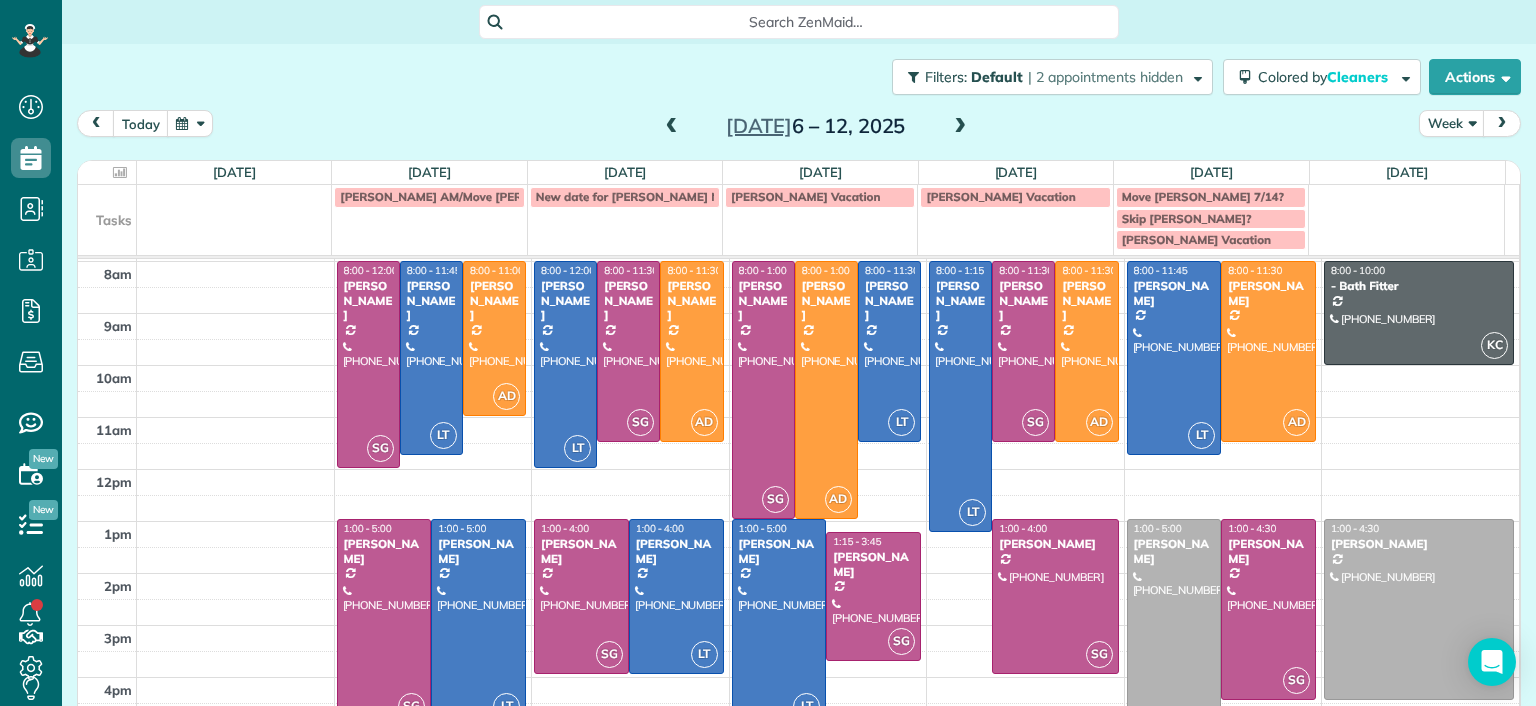 scroll, scrollTop: 0, scrollLeft: 0, axis: both 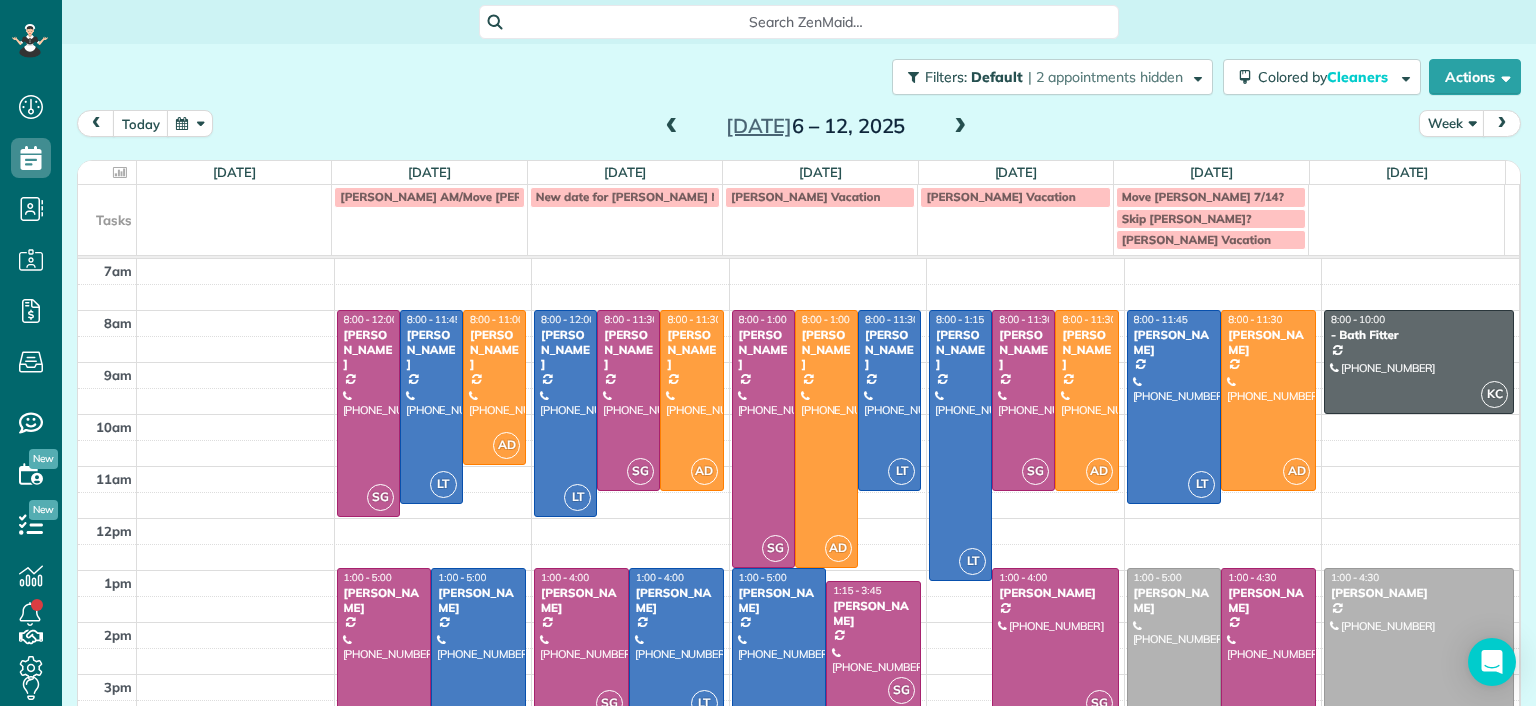 click at bounding box center (960, 127) 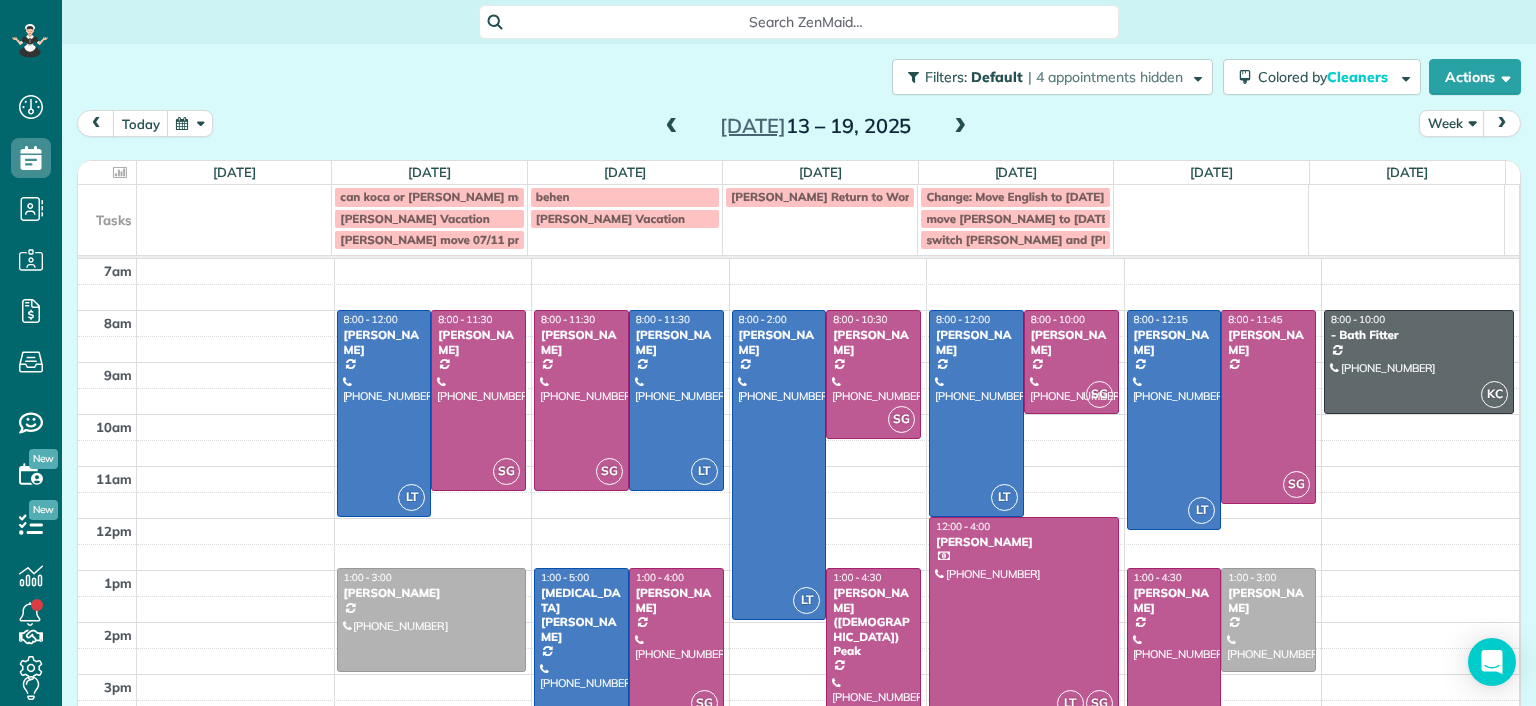 click at bounding box center (672, 127) 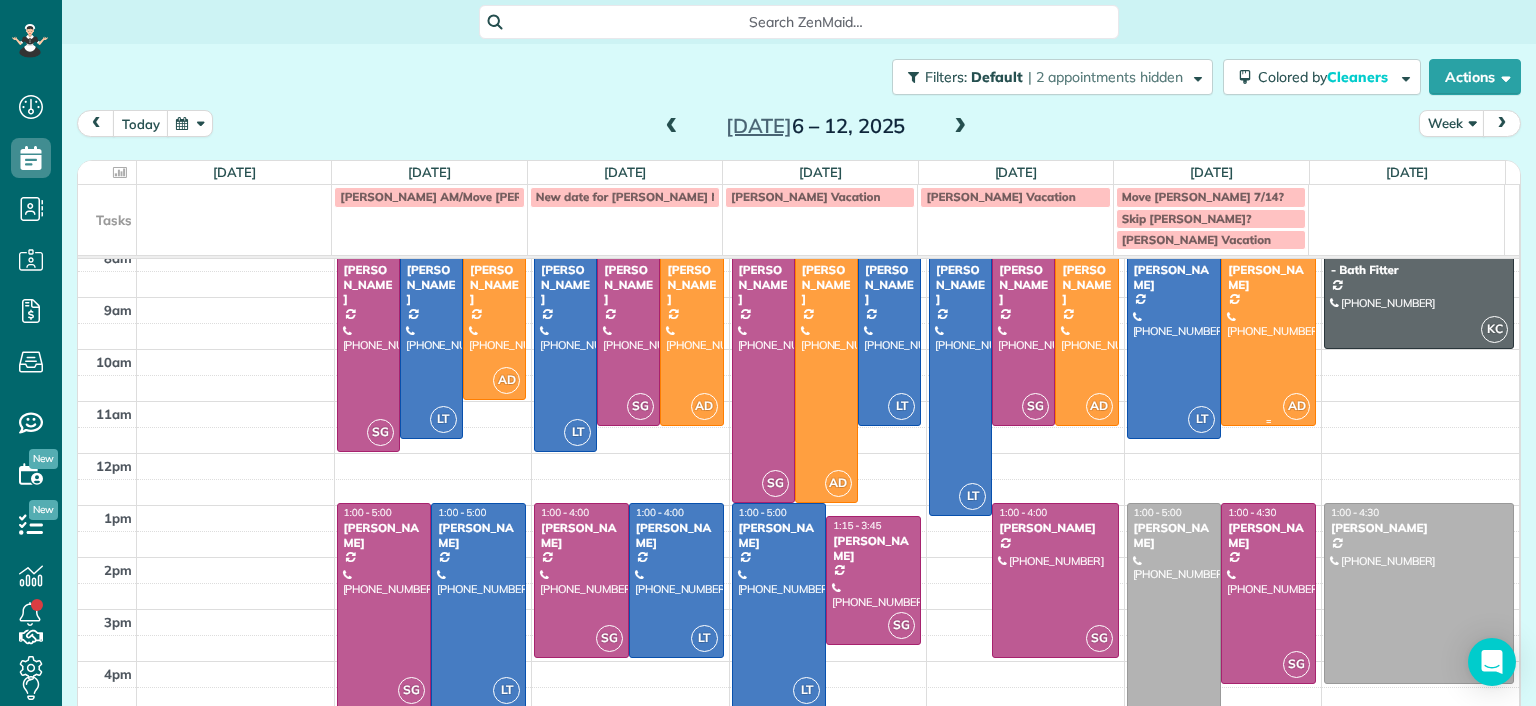 scroll, scrollTop: 100, scrollLeft: 0, axis: vertical 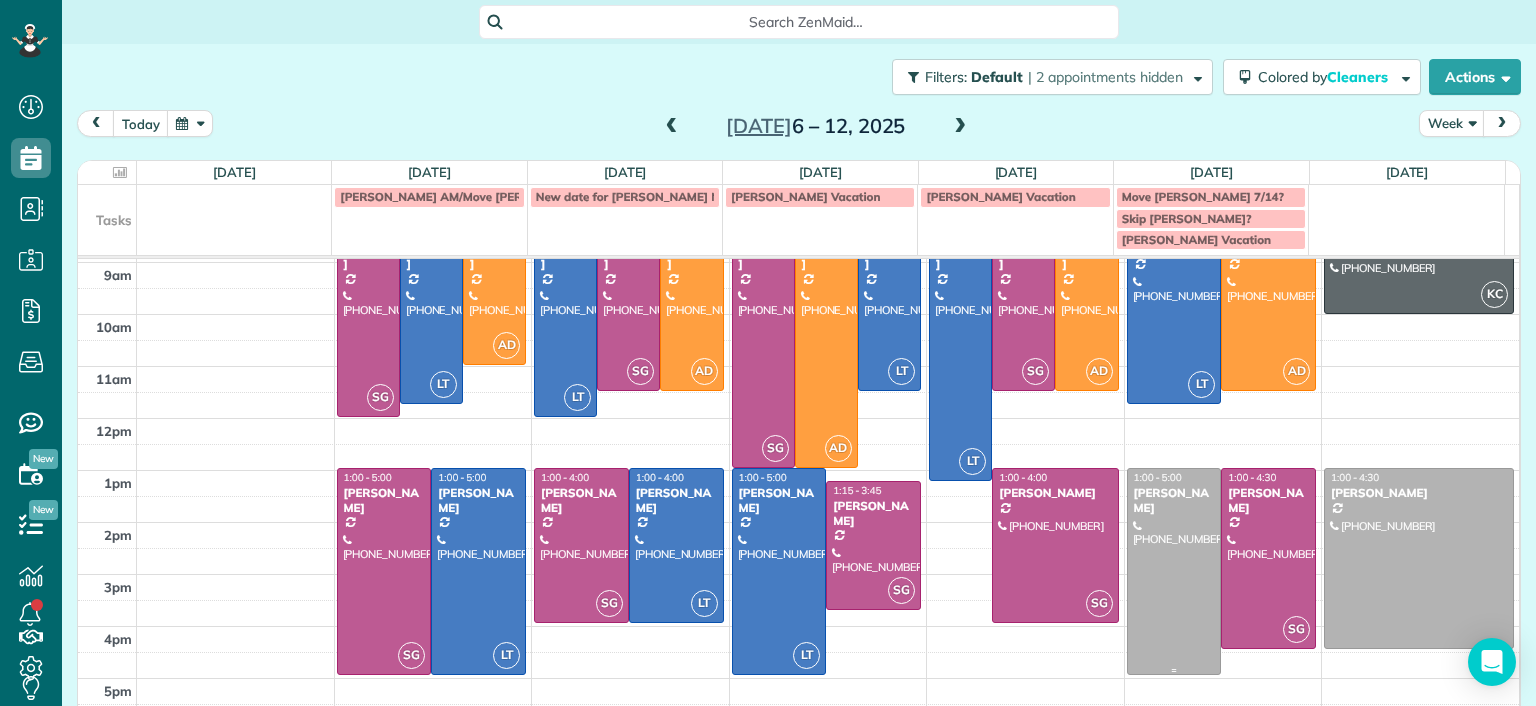 click at bounding box center [1174, 571] 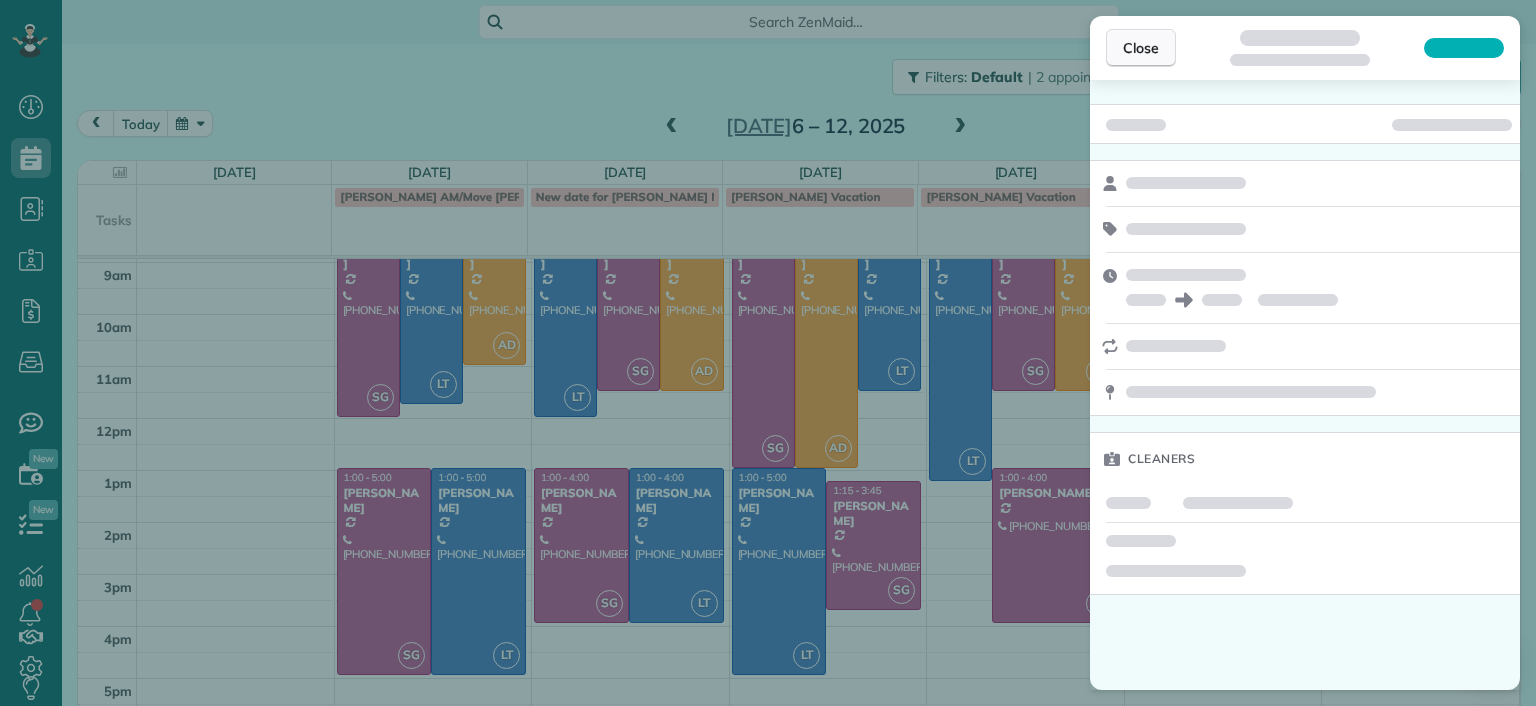 click on "Close" at bounding box center [1141, 48] 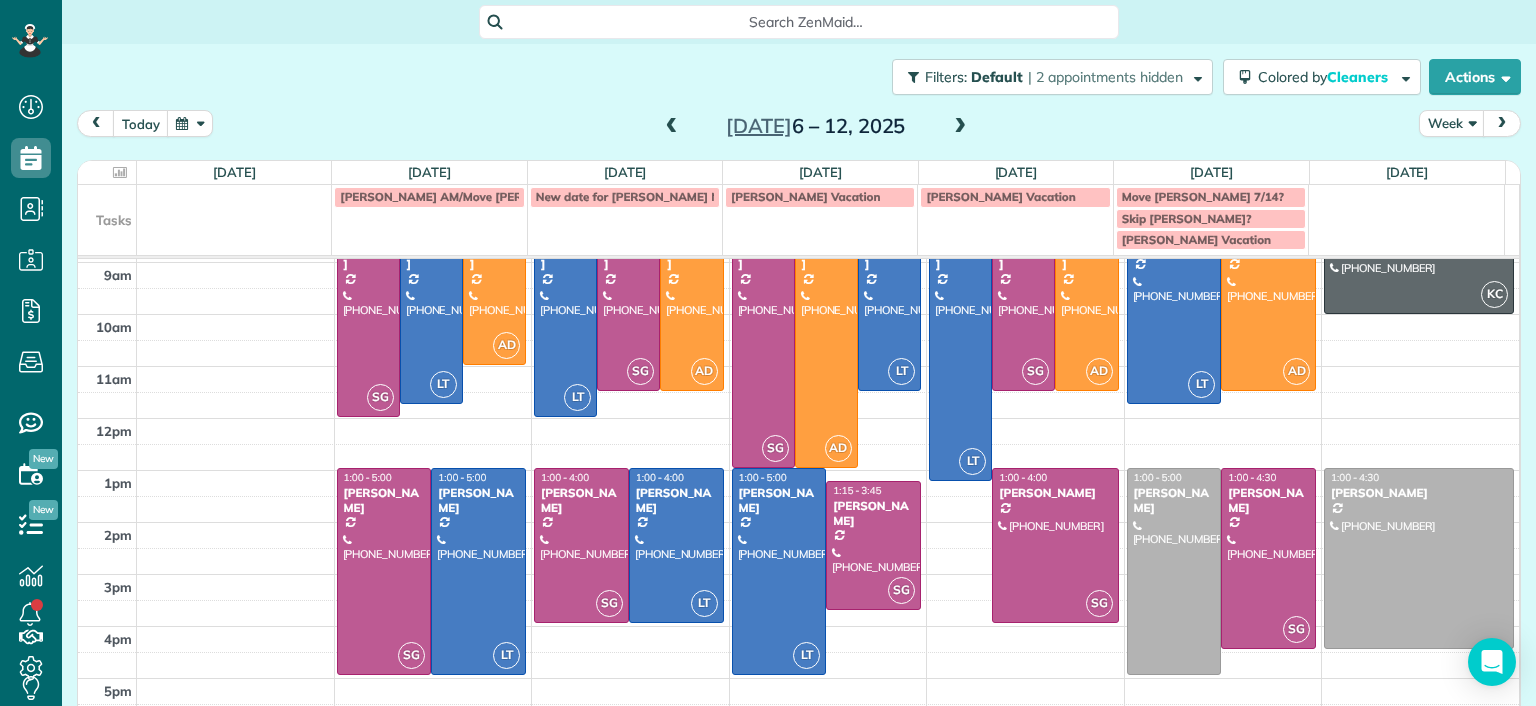 click at bounding box center (960, 127) 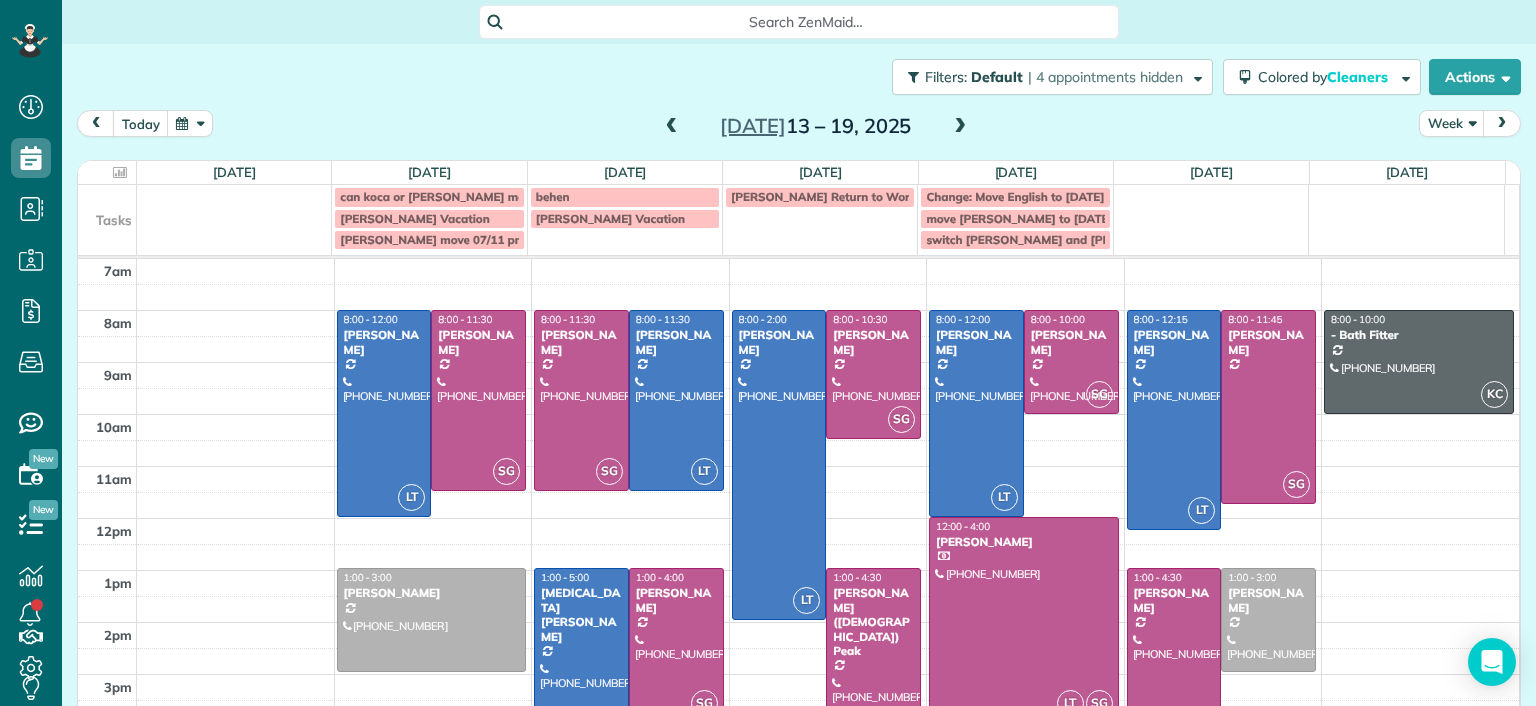 click at bounding box center [672, 127] 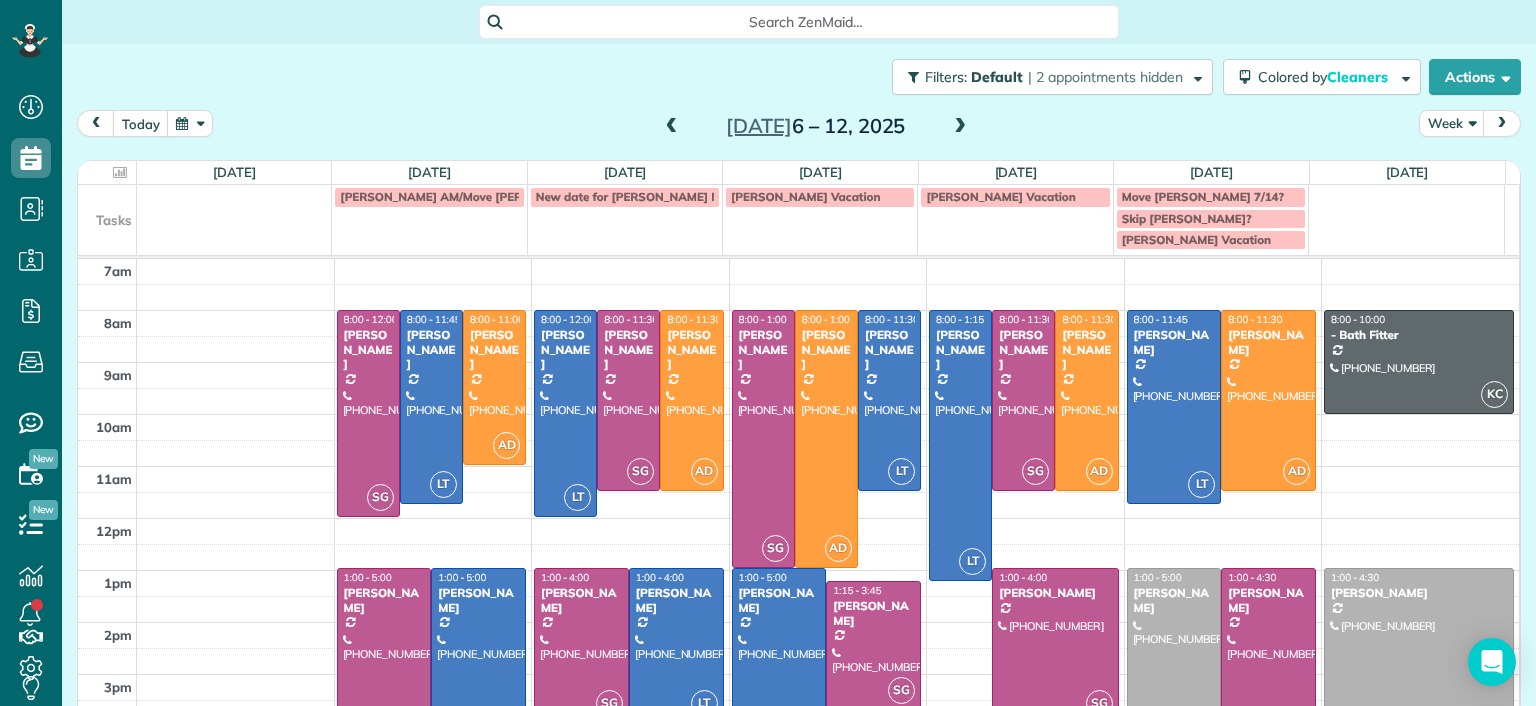 click at bounding box center (960, 127) 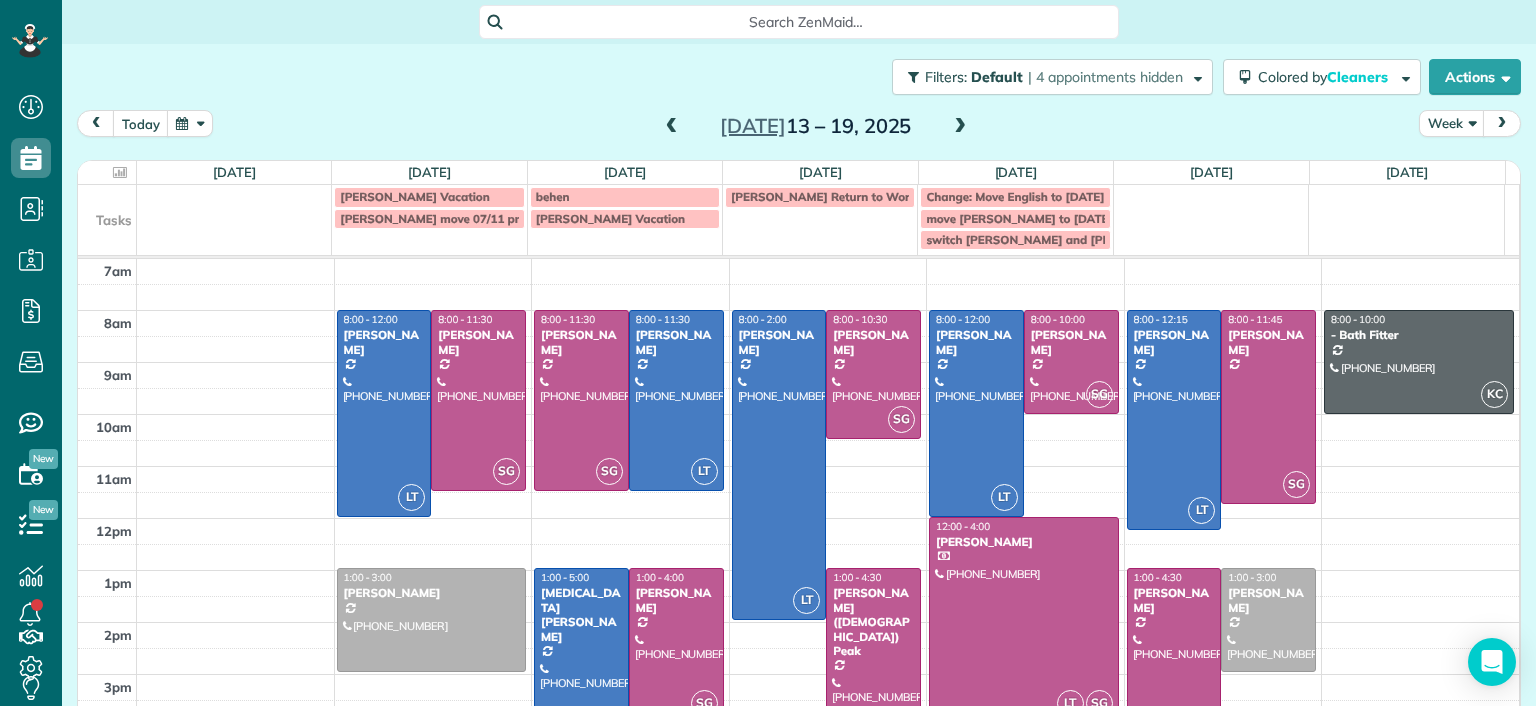 click at bounding box center (672, 127) 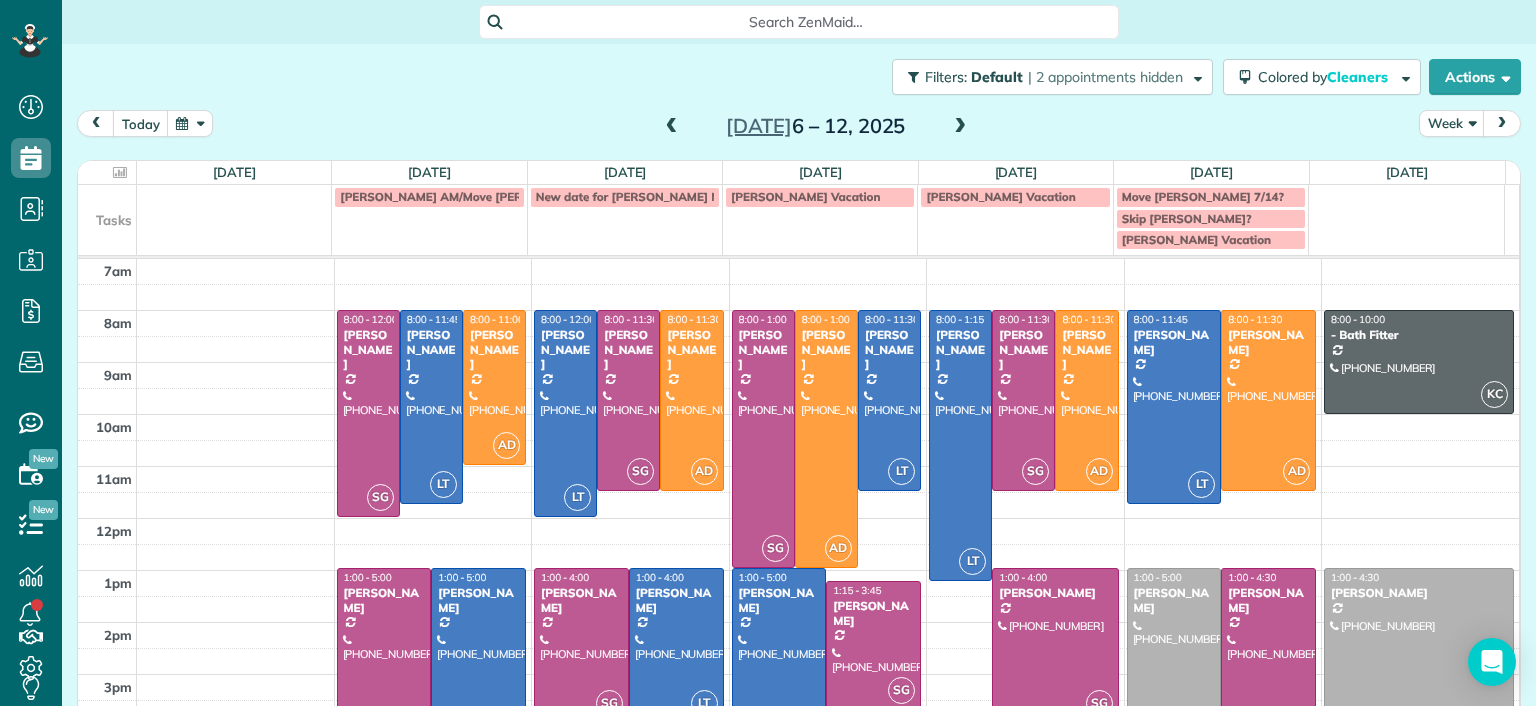 click at bounding box center (960, 127) 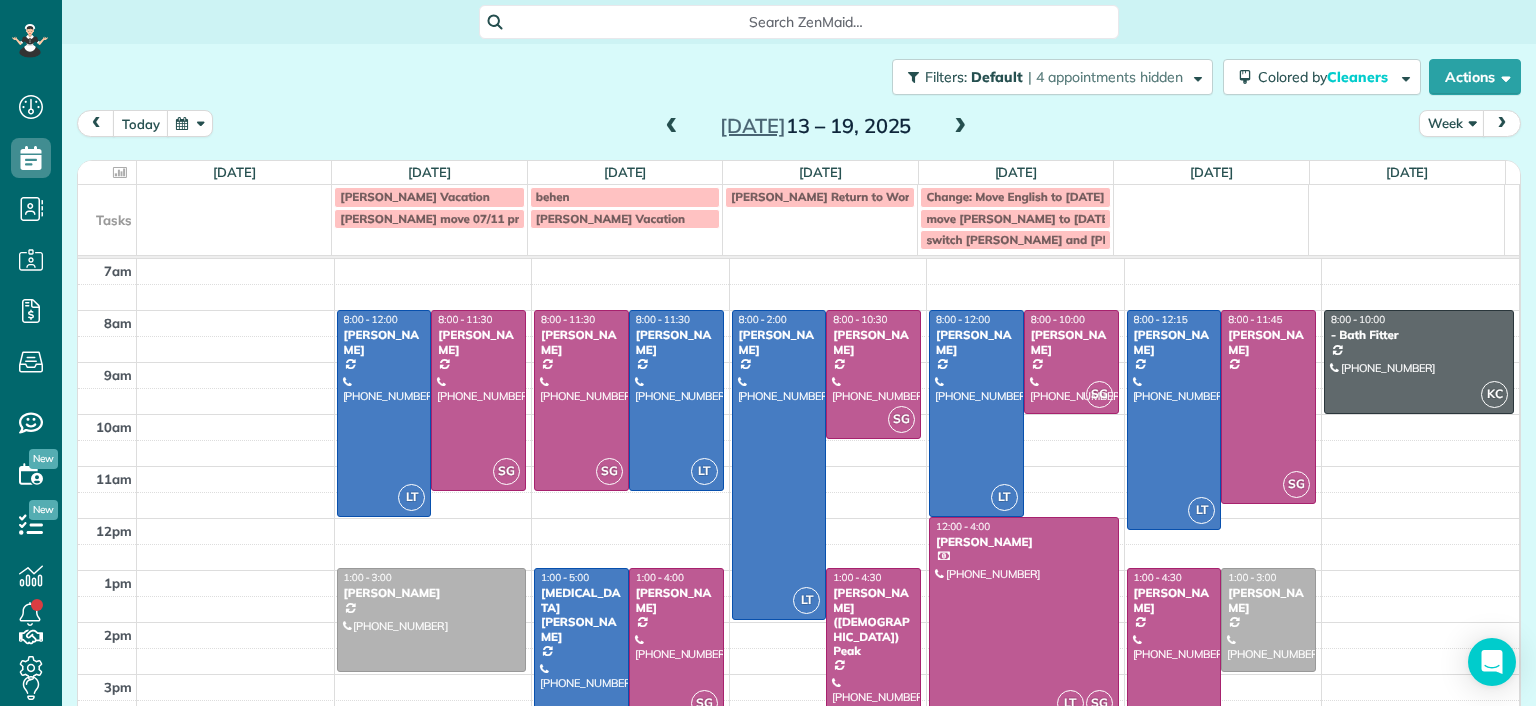 click at bounding box center (672, 127) 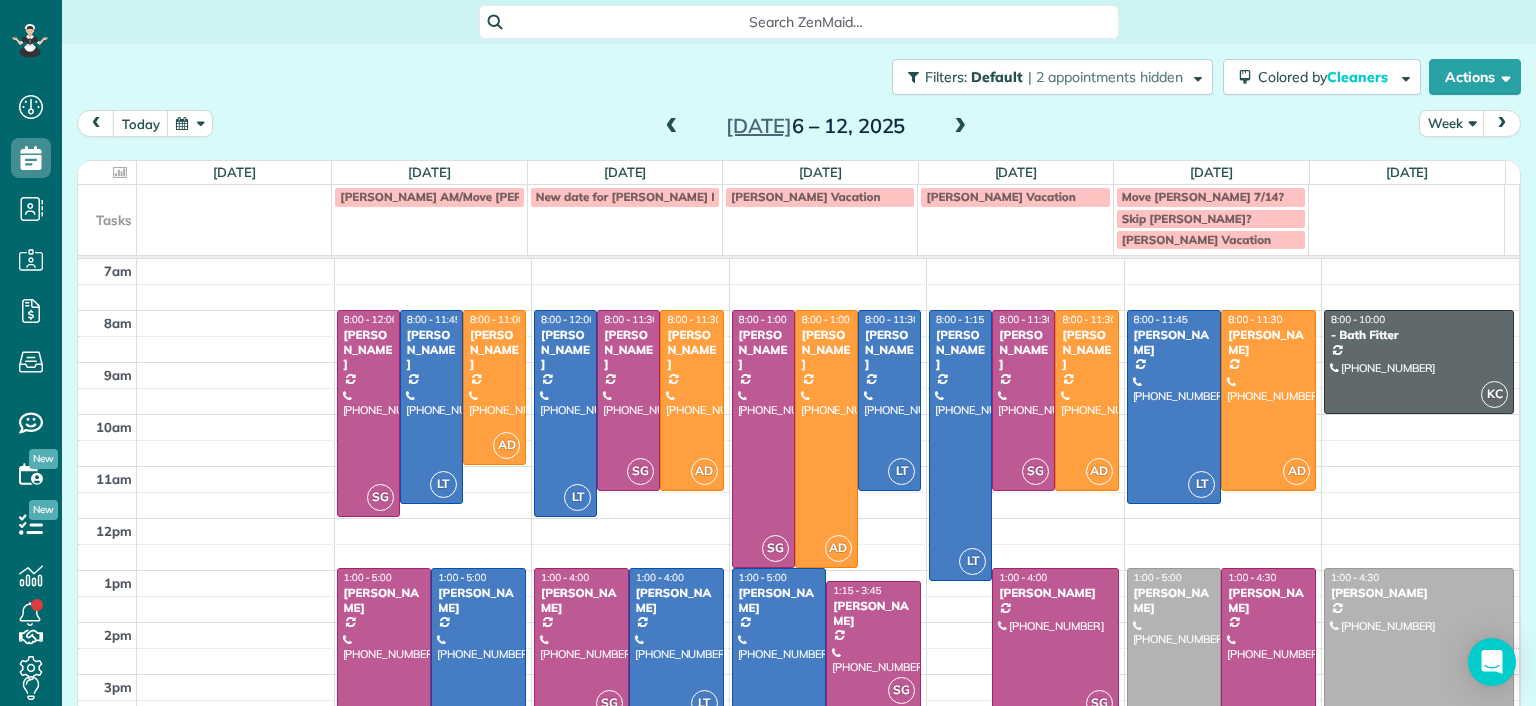 click at bounding box center (960, 127) 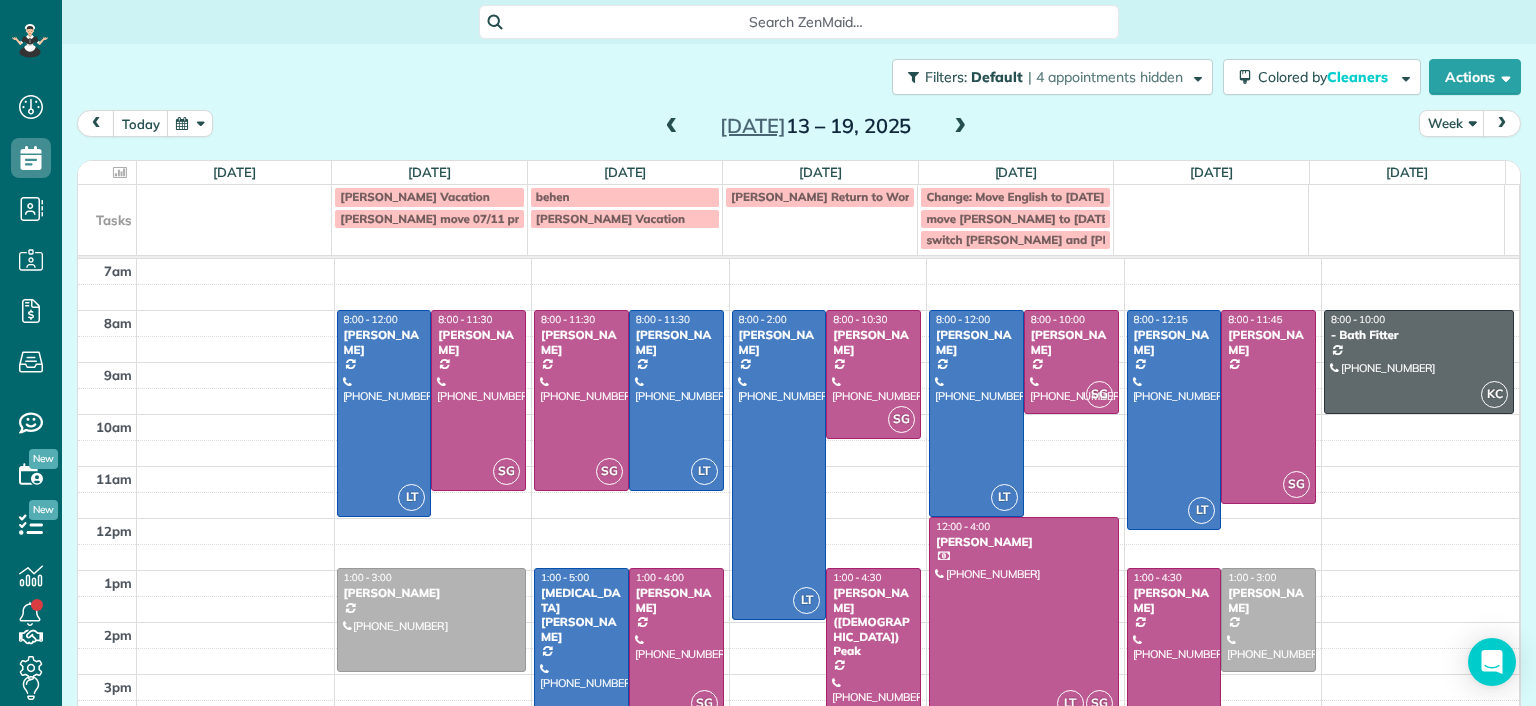 click at bounding box center [672, 127] 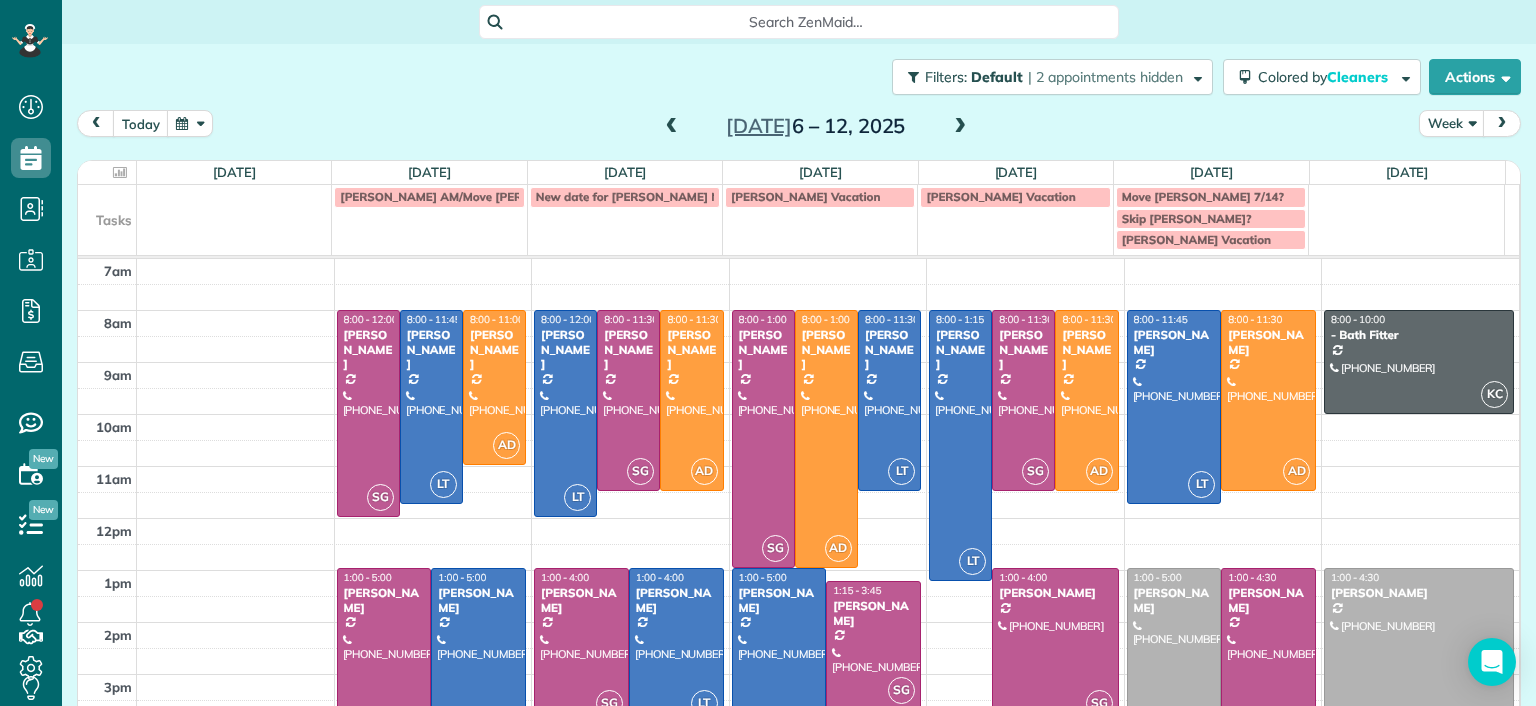 click at bounding box center (960, 127) 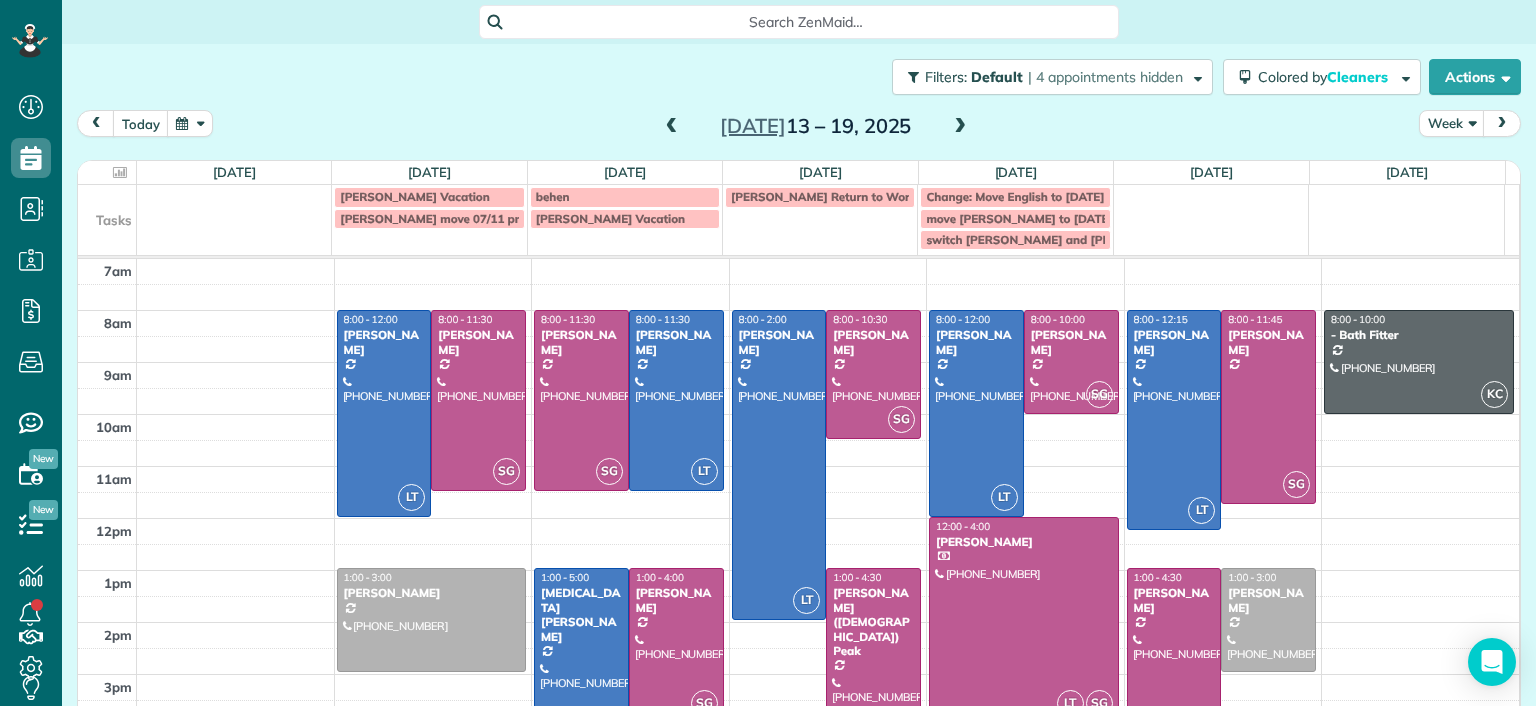 click at bounding box center (672, 127) 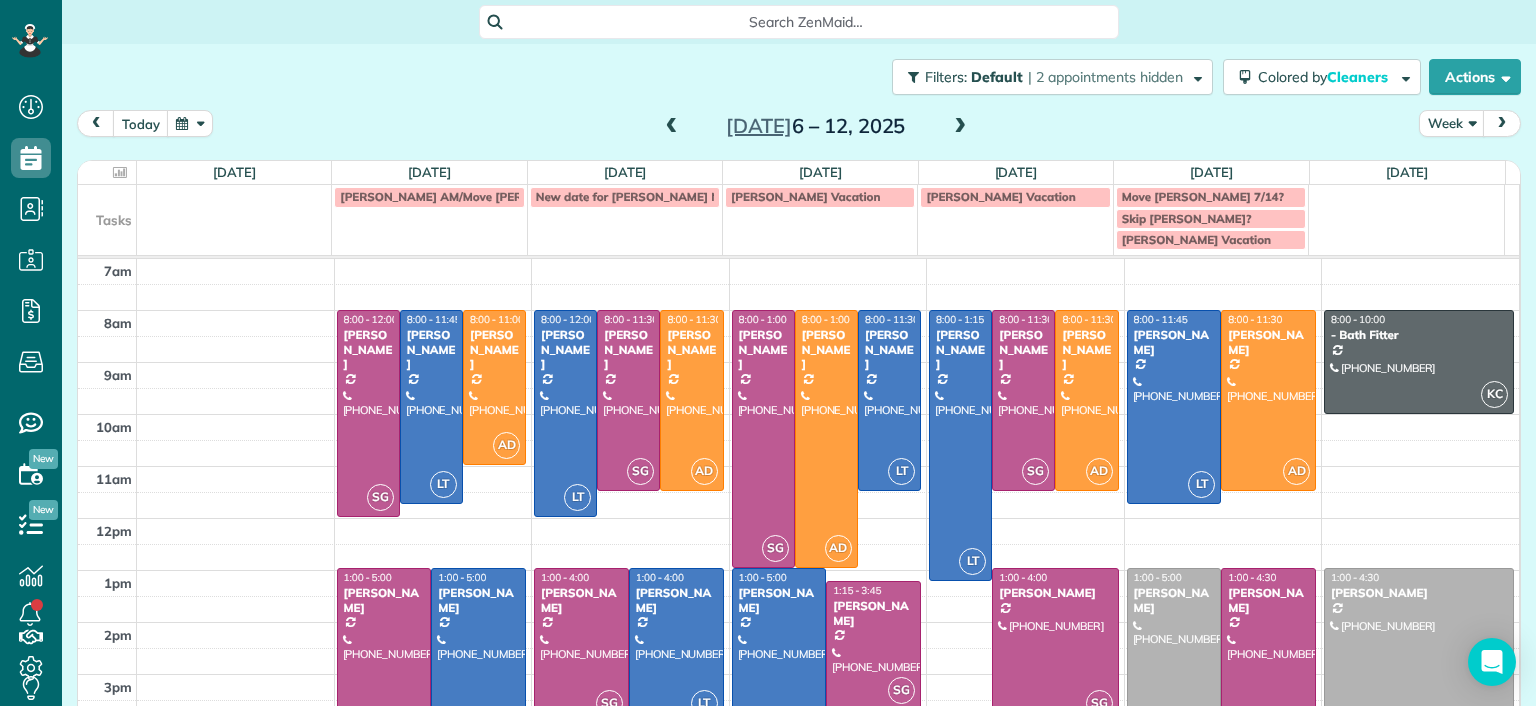 click at bounding box center (1174, 671) 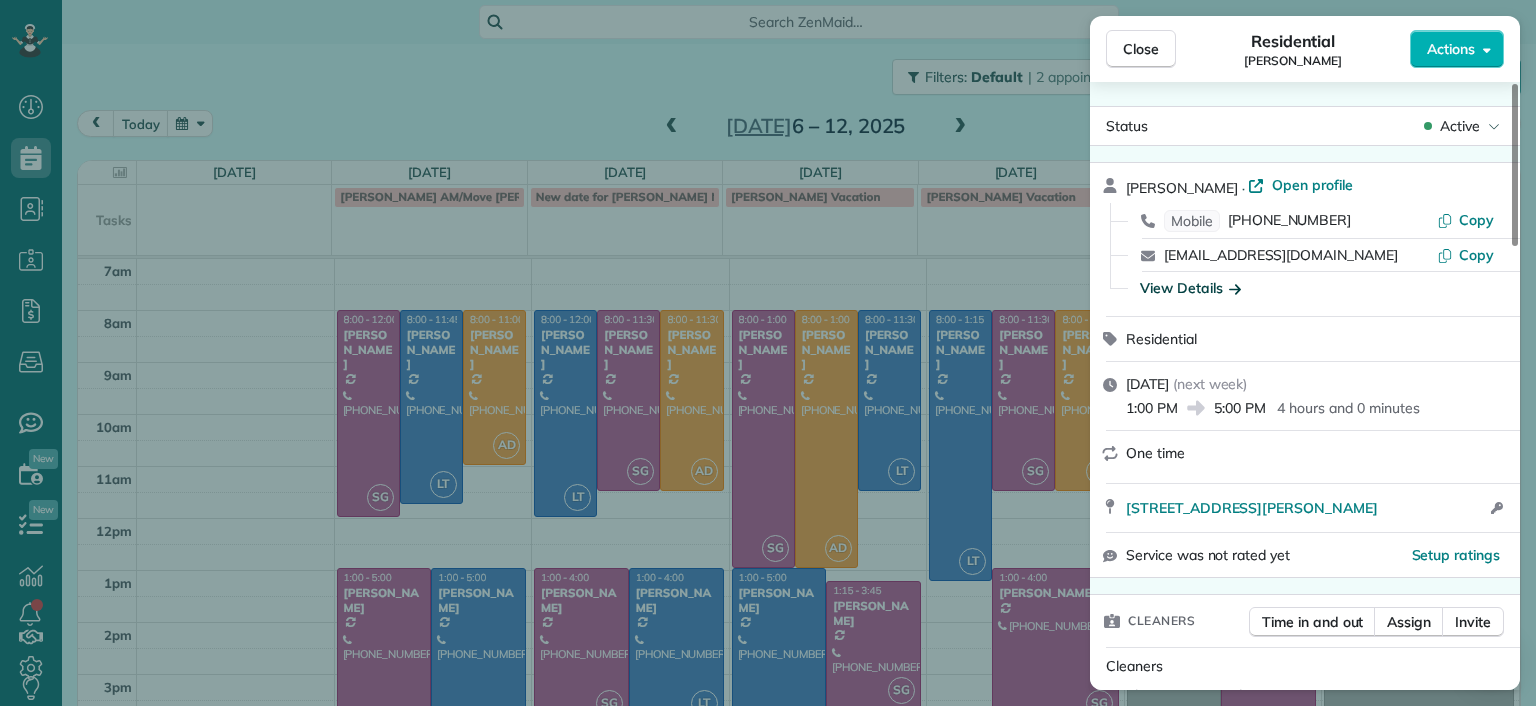 click on "View Details" at bounding box center [1190, 288] 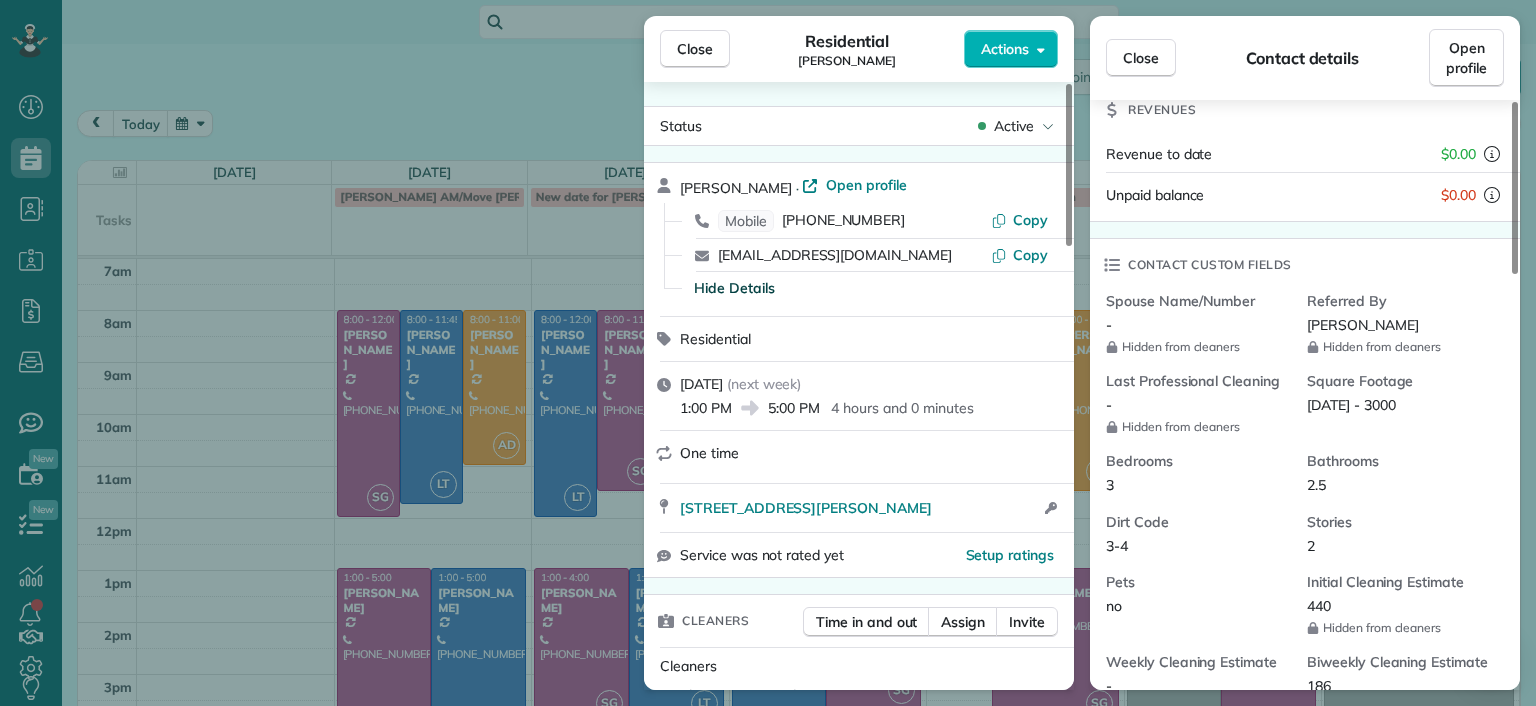 scroll, scrollTop: 300, scrollLeft: 0, axis: vertical 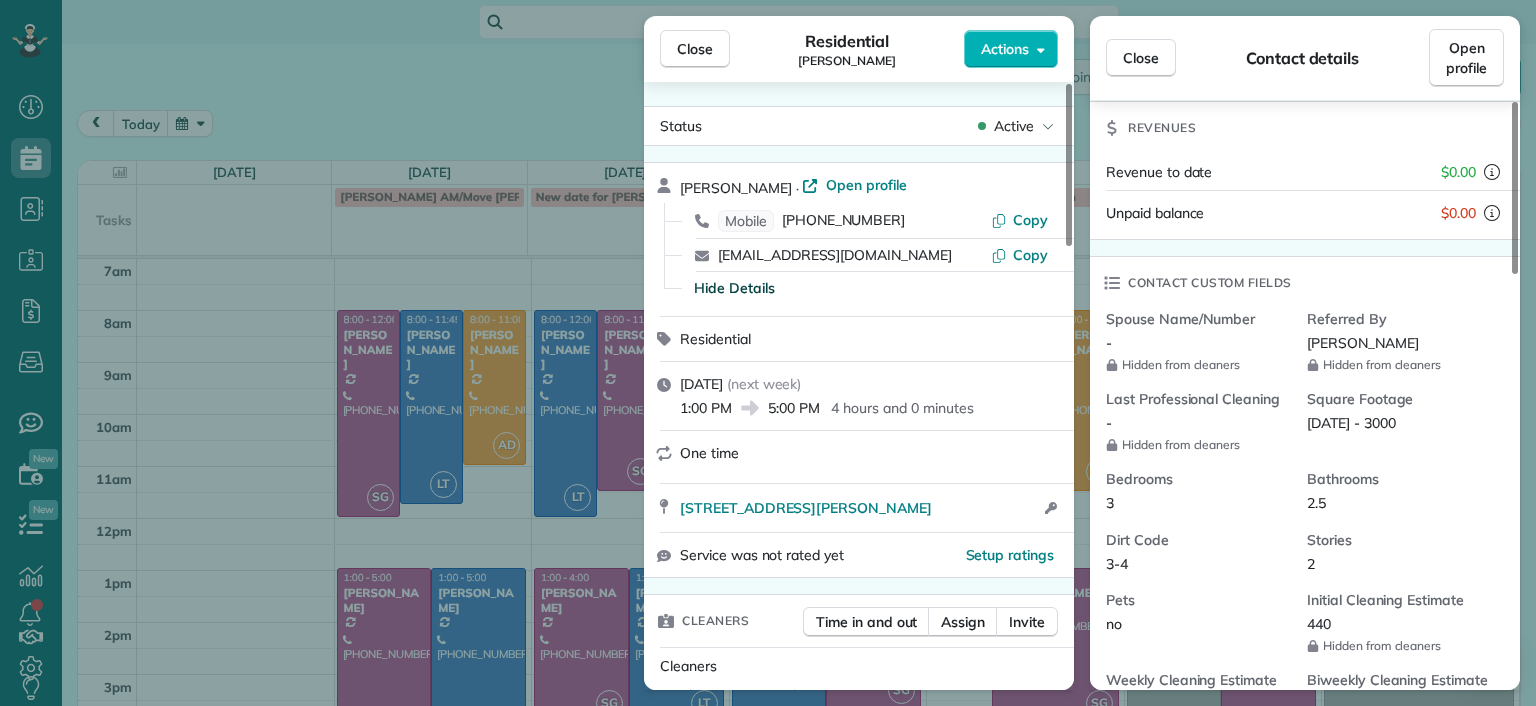 click on "Close Residential Carla Bowman Actions Status Active Carla Bowman · Open profile Mobile (804) 380-9936 Copy cbow5@aol.com Copy Hide Details Residential Friday, July 11, 2025 ( next week ) 1:00 PM 5:00 PM 4 hours and 0 minutes One time 5805 Christopher Lane Richmond VA 23226 Open access information Service was not rated yet Setup ratings Cleaners Time in and out Assign Invite Cleaners No cleaners assigned yet Checklist Try Now Keep this appointment up to your standards. Stay on top of every detail, keep your cleaners organised, and your client happy. Assign a checklist Watch a 5 min demo Billing Billing actions Price $0.00 Overcharge $0.00 Discount $0.00 Coupon discount - Primary tax - Secondary tax - Total appointment price $0.00 Tips collected New feature! $0.00 Mark as paid Total including tip $0.00 Get paid online in no-time! Send an invoice and reward your cleaners with tips Charge customer credit card Appointment custom fields Man Hours 10 Type of Cleaning  Move In/Move Out Cleaning  Reason for Skip - 0" at bounding box center (768, 353) 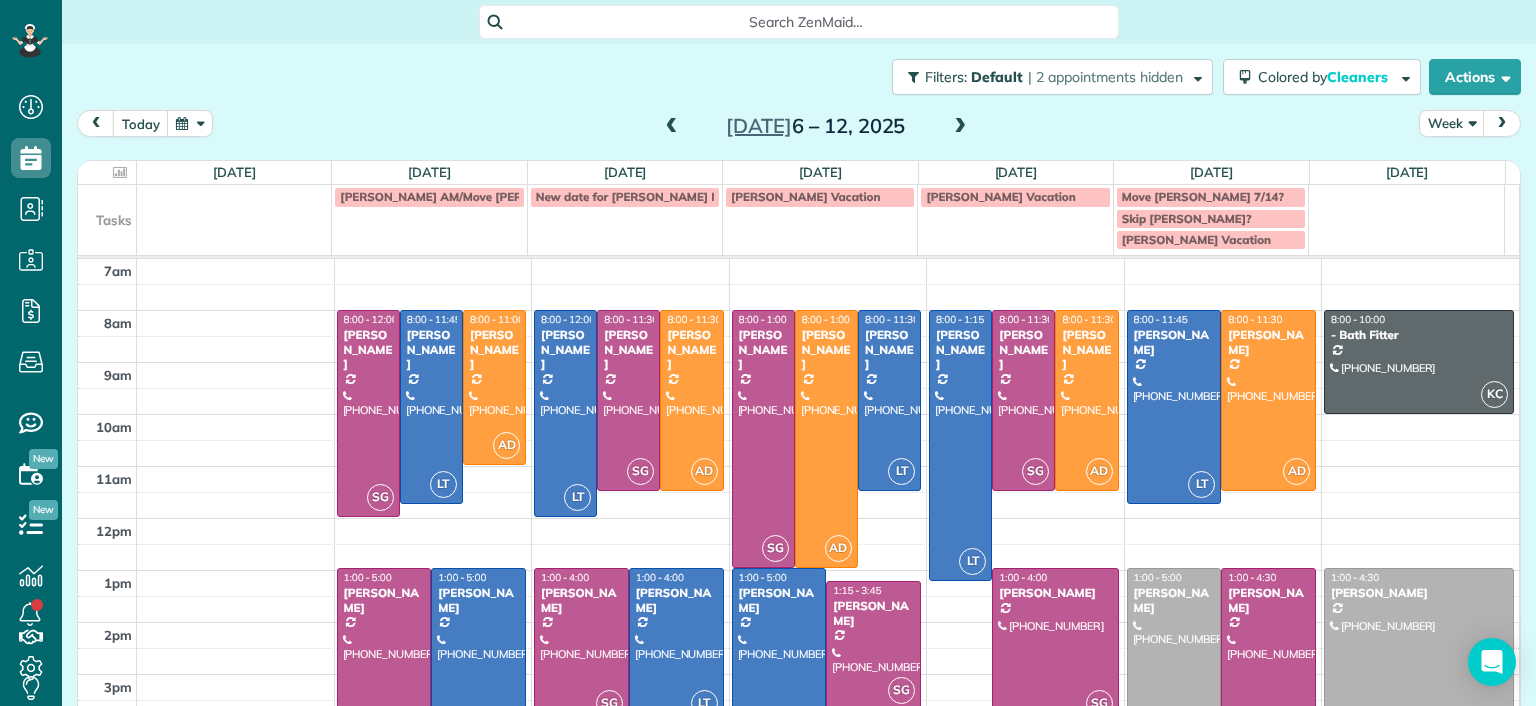 click at bounding box center [960, 127] 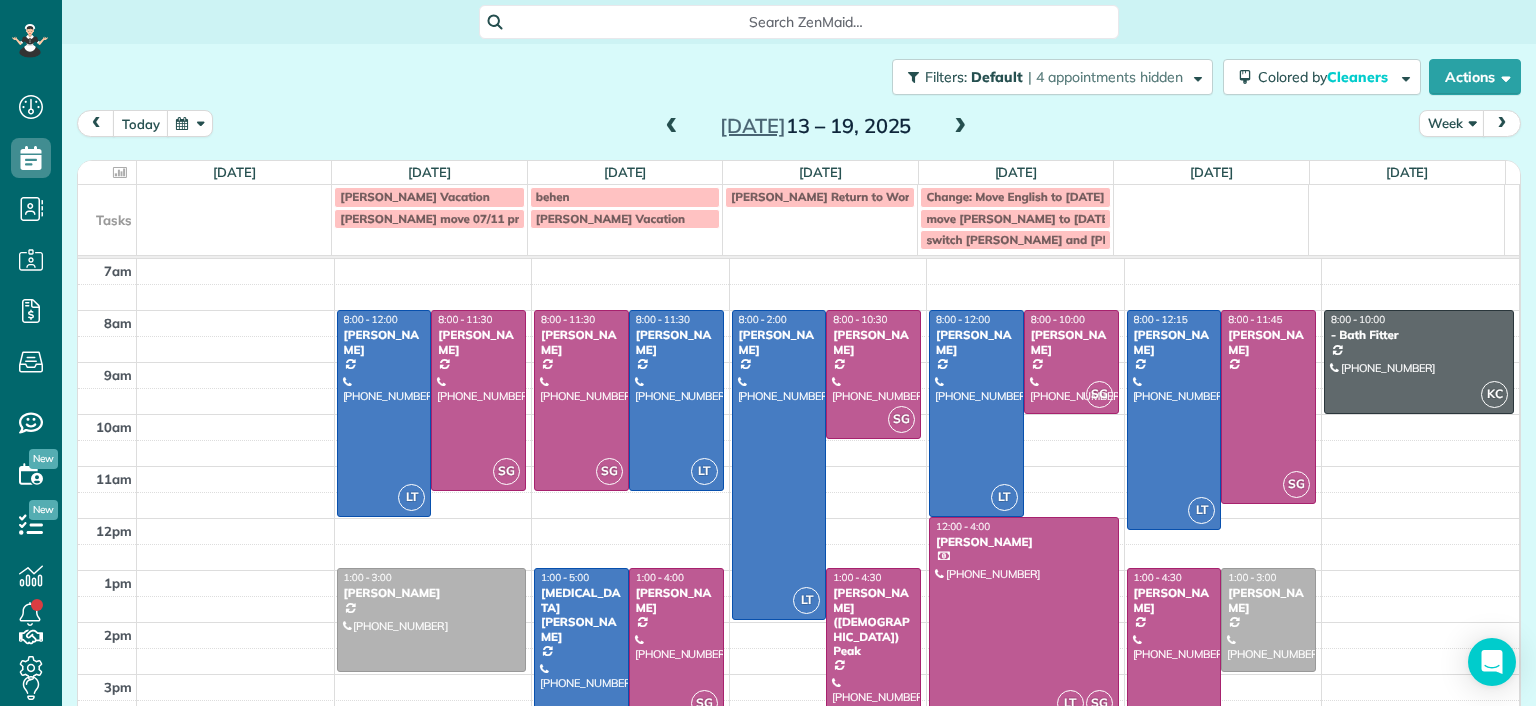 click on "Jul  13 – 19, 2025" at bounding box center [816, 126] 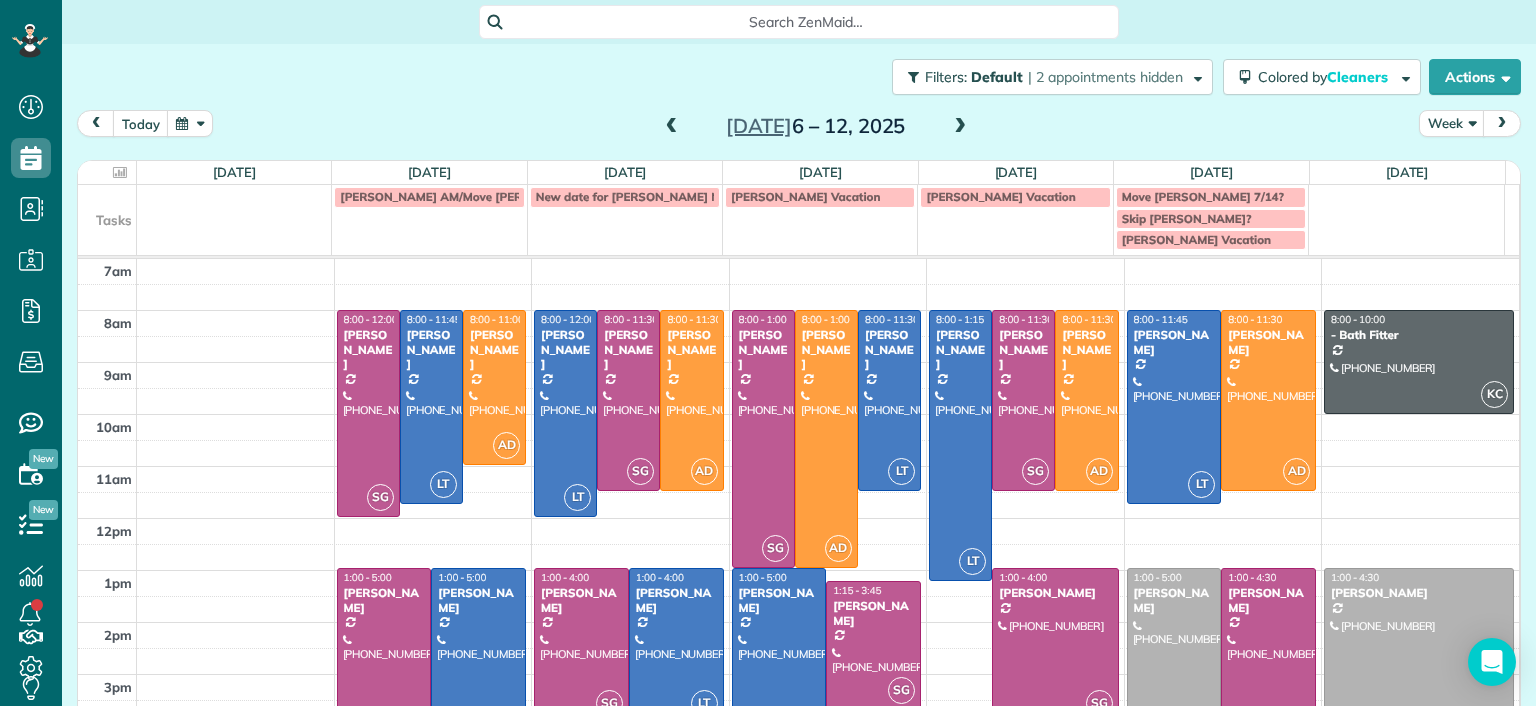 click at bounding box center [960, 127] 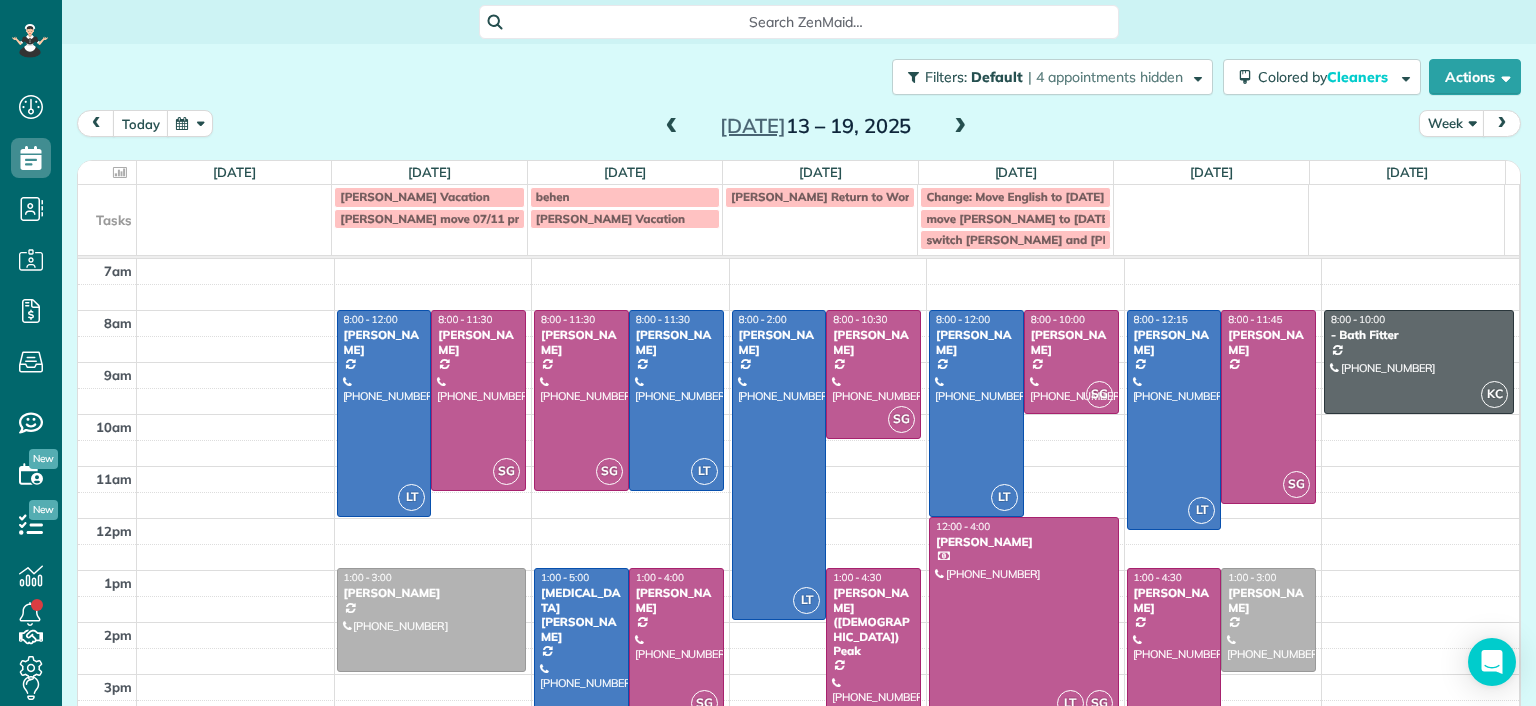click at bounding box center [672, 127] 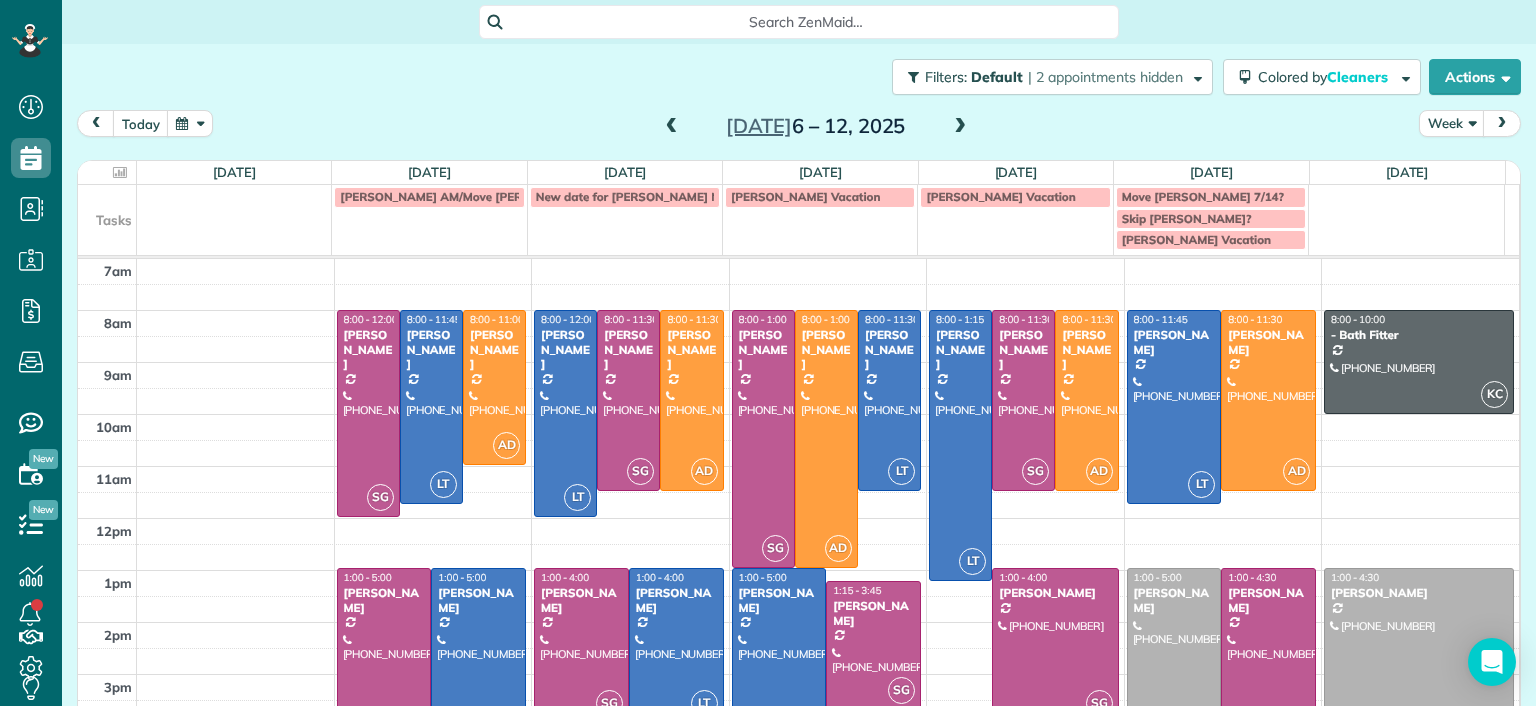 click at bounding box center (672, 127) 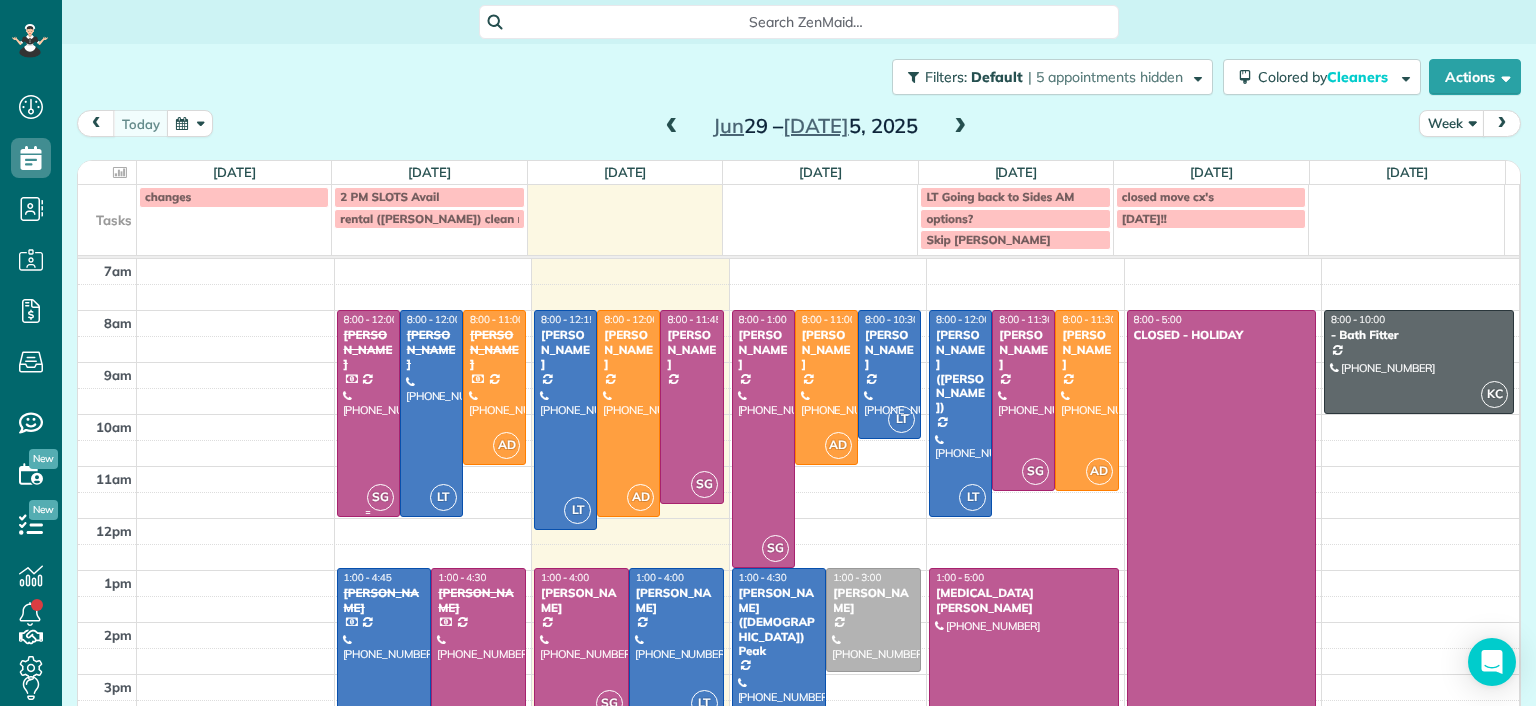 click at bounding box center [368, 413] 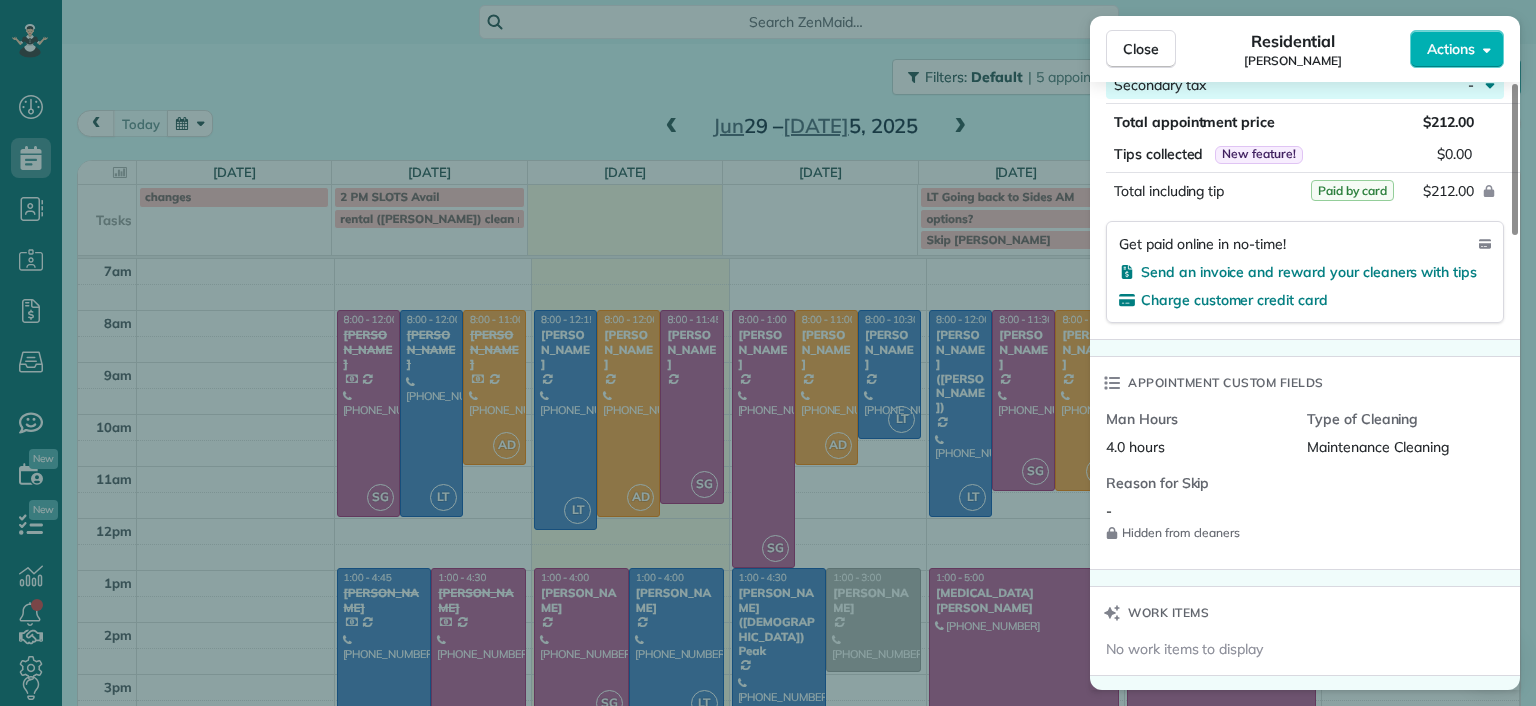 scroll, scrollTop: 800, scrollLeft: 0, axis: vertical 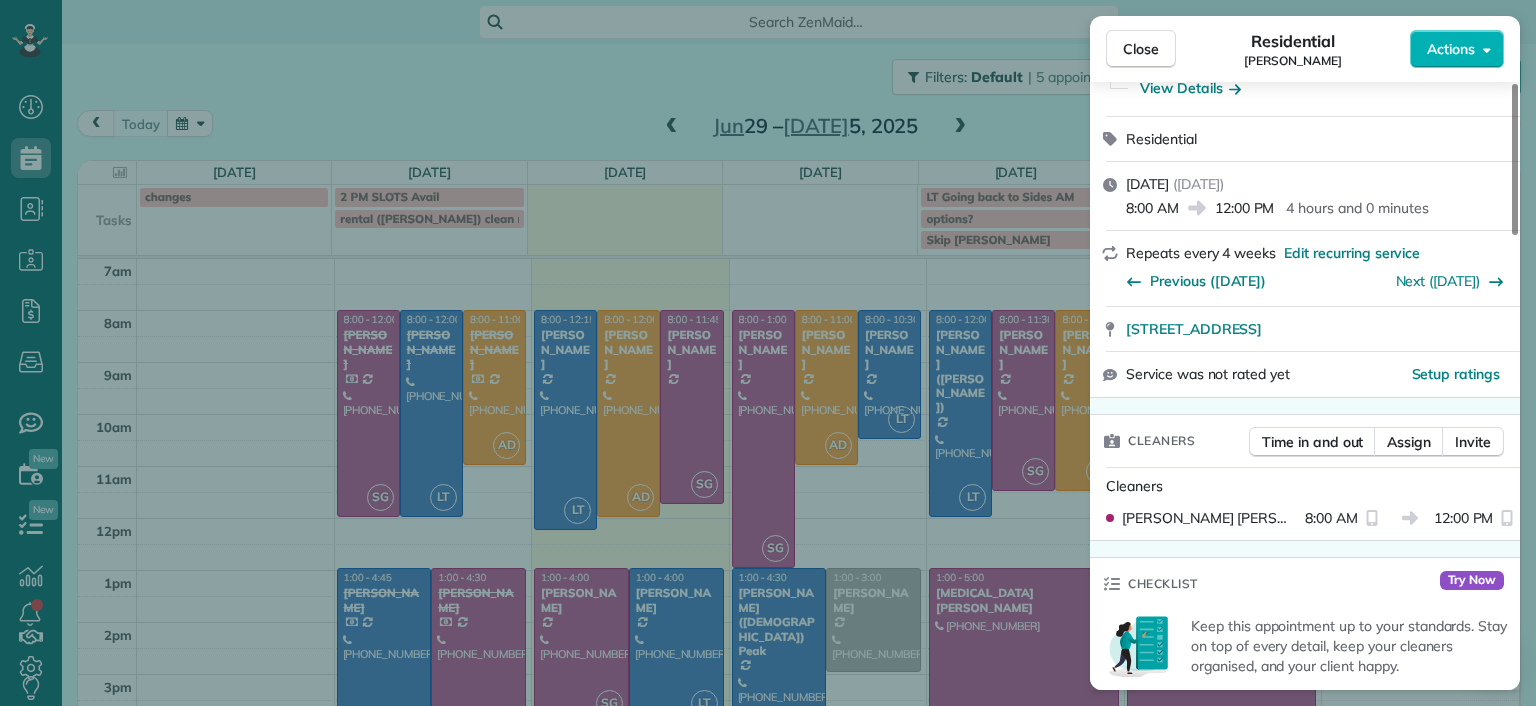click on "Close Residential John Behen Actions Status Completed John Behen · Open profile Mobile (804) 378-1167 Copy johnandme31@verizon.net Copy View Details Residential Monday, June 30, 2025 ( yesterday ) 8:00 AM 12:00 PM 4 hours and 0 minutes Repeats every 4 weeks Edit recurring service Previous (Jun 17) Next (Jul 28) 11918 Nevis Drive Midlothian VA 23114 Service was not rated yet Setup ratings Cleaners Time in and out Assign Invite Cleaners Sophie   Gibbs 8:00 AM 12:00 PM Checklist Try Now Keep this appointment up to your standards. Stay on top of every detail, keep your cleaners organised, and your client happy. Assign a checklist Watch a 5 min demo Billing Billing actions Price $212.00 Overcharge $0.00 Discount $0.00 Coupon discount - Primary tax - Secondary tax - Total appointment price $212.00 Tips collected New feature! $0.00 Paid by card Total including tip $212.00 Get paid online in no-time! Send an invoice and reward your cleaners with tips Charge customer credit card Appointment custom fields Man Hours -" at bounding box center [768, 353] 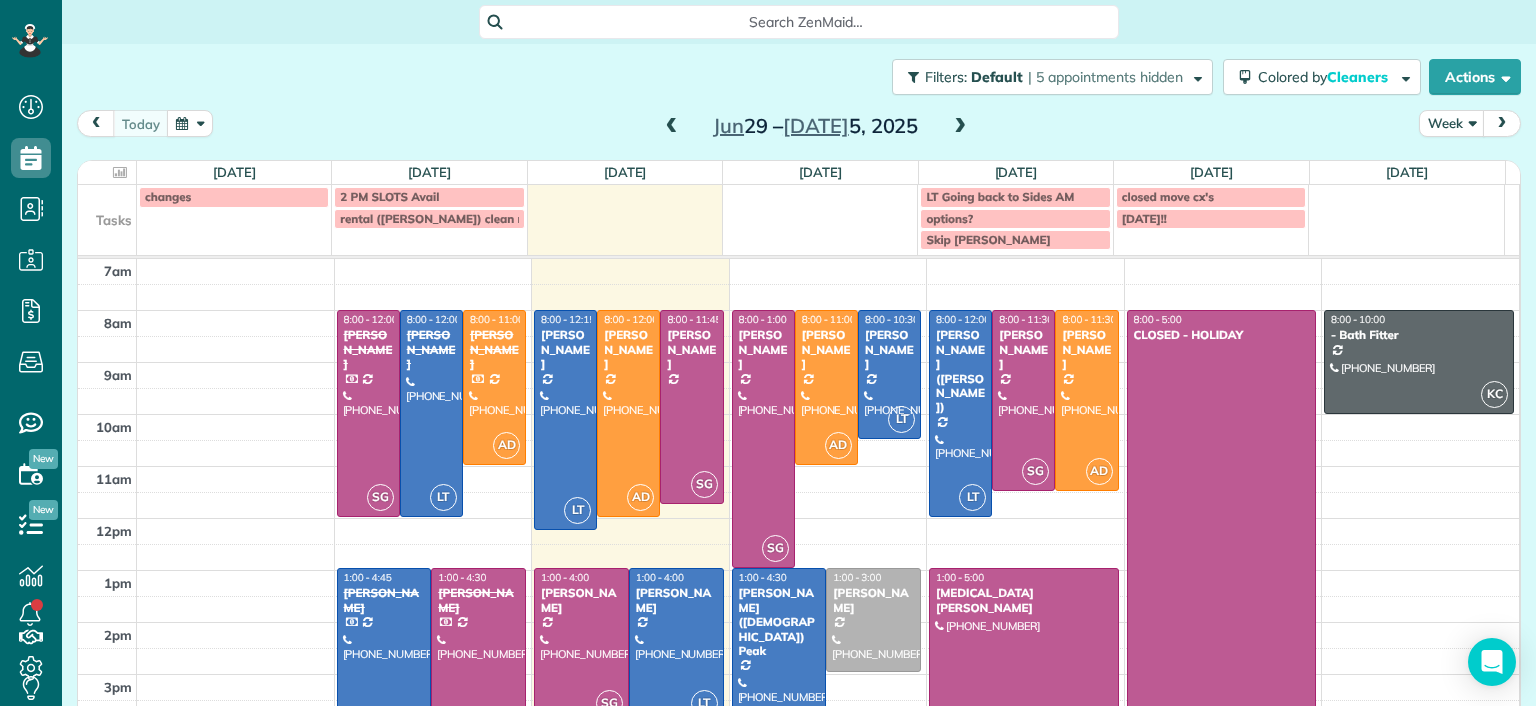 click at bounding box center (960, 127) 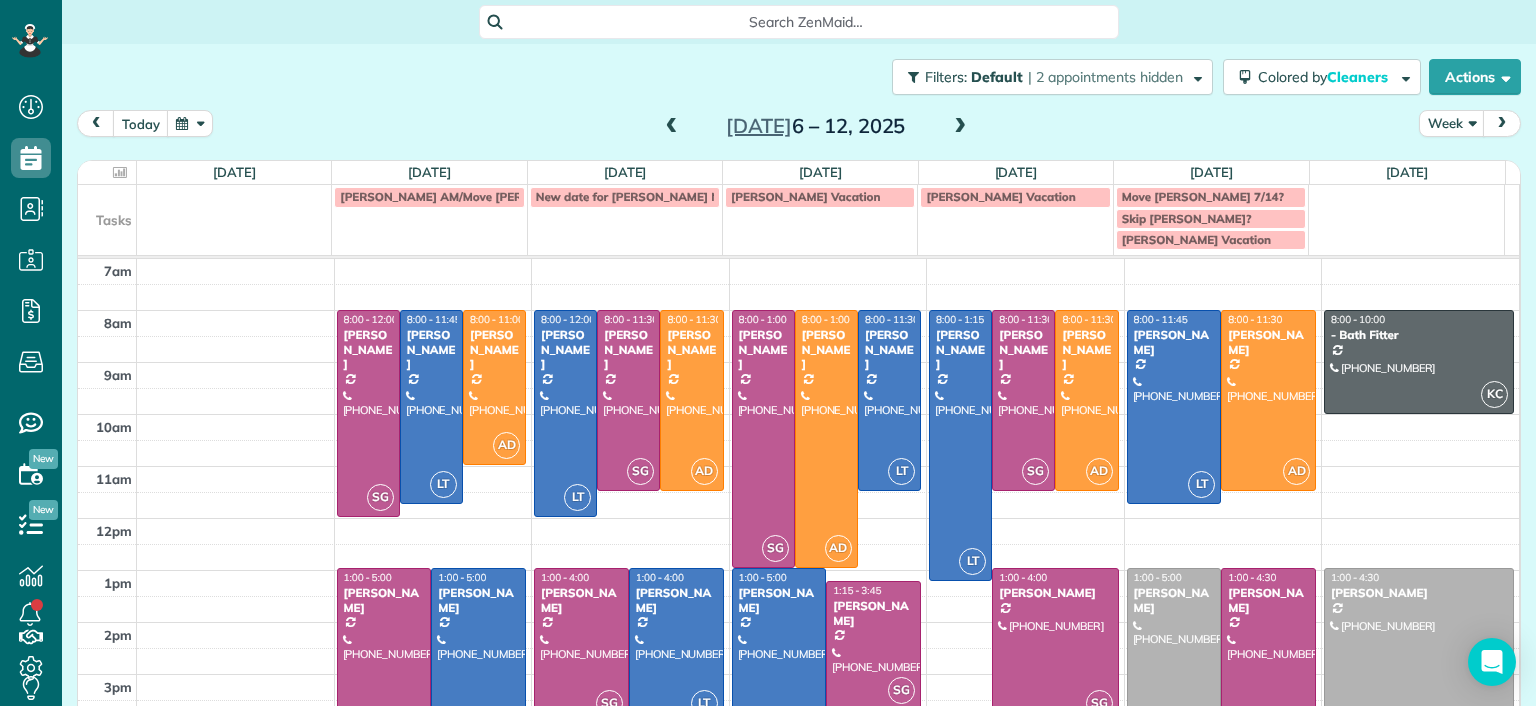 click at bounding box center (960, 127) 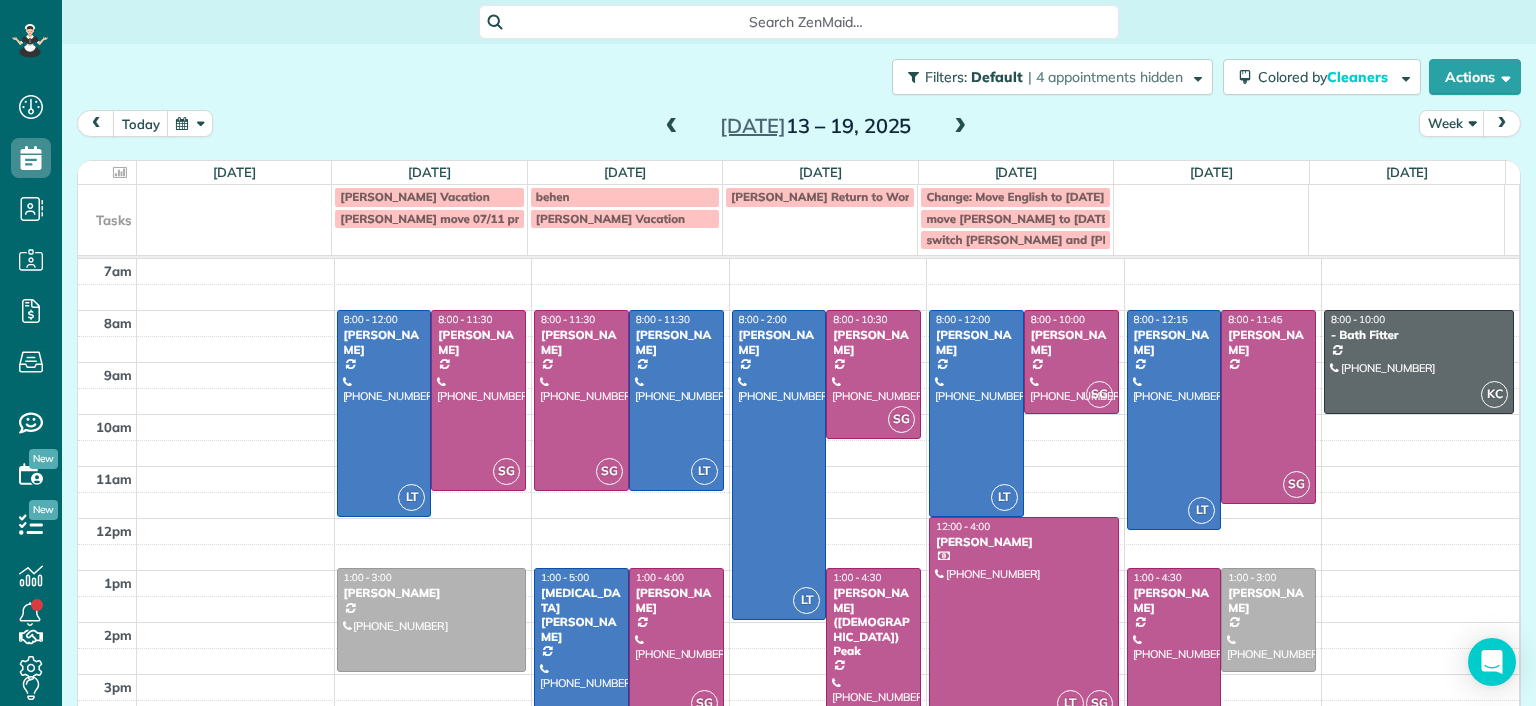click at bounding box center [672, 127] 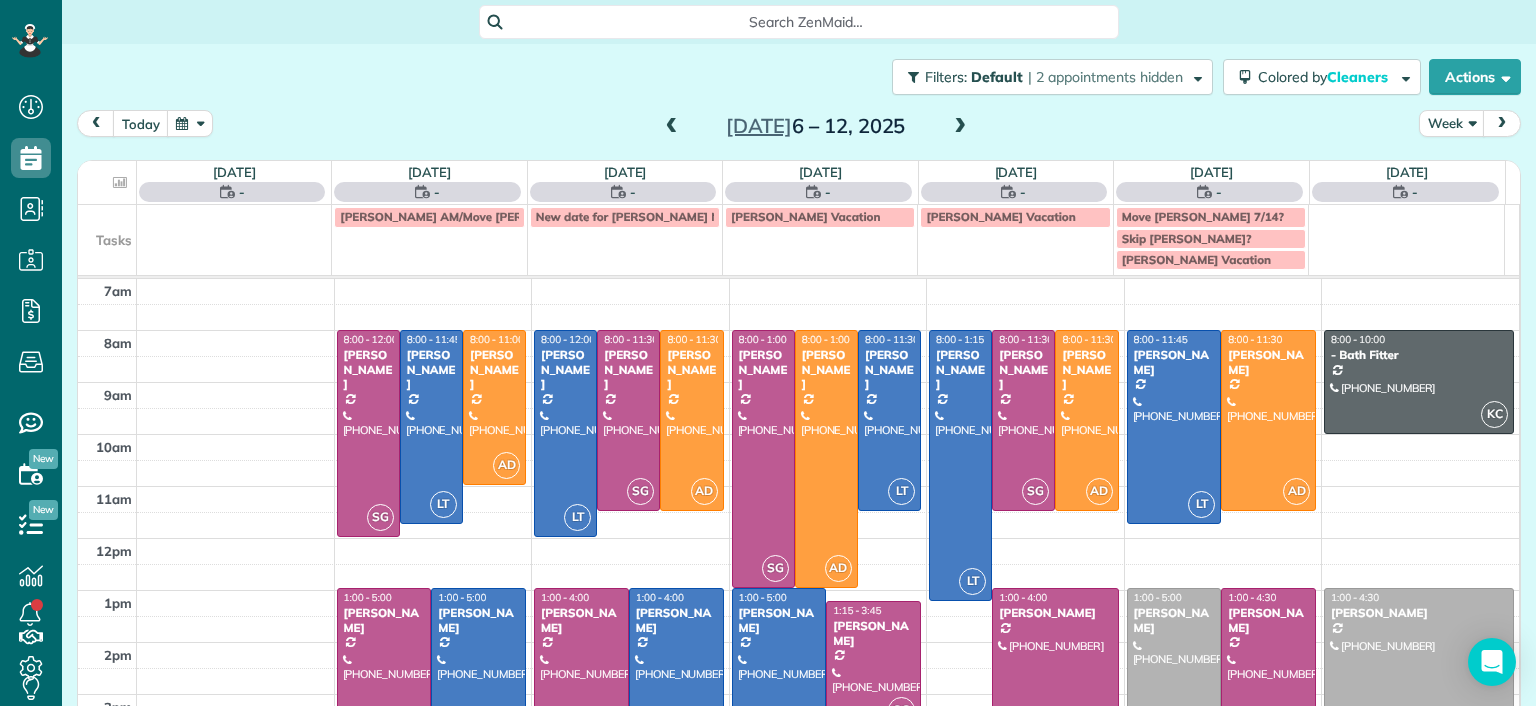 click at bounding box center [672, 127] 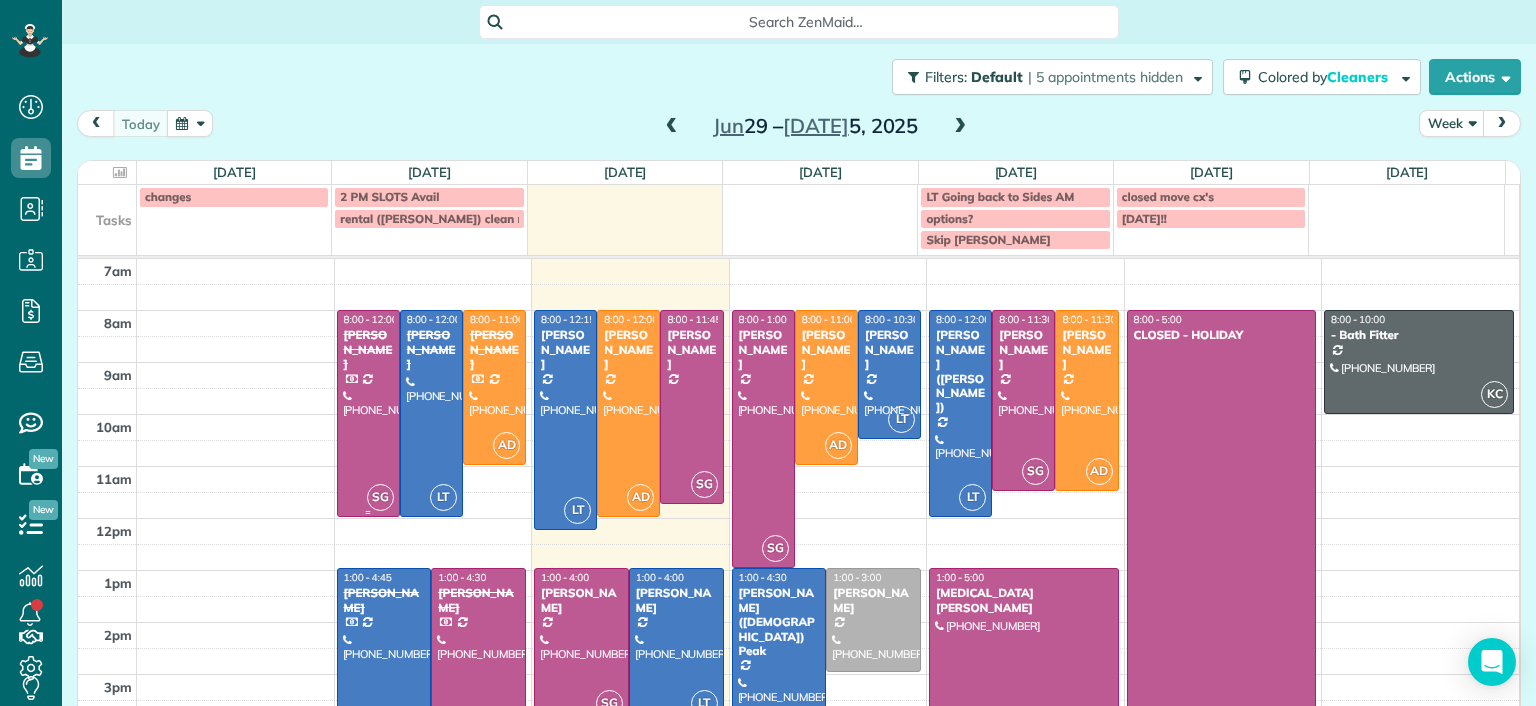 click at bounding box center [368, 413] 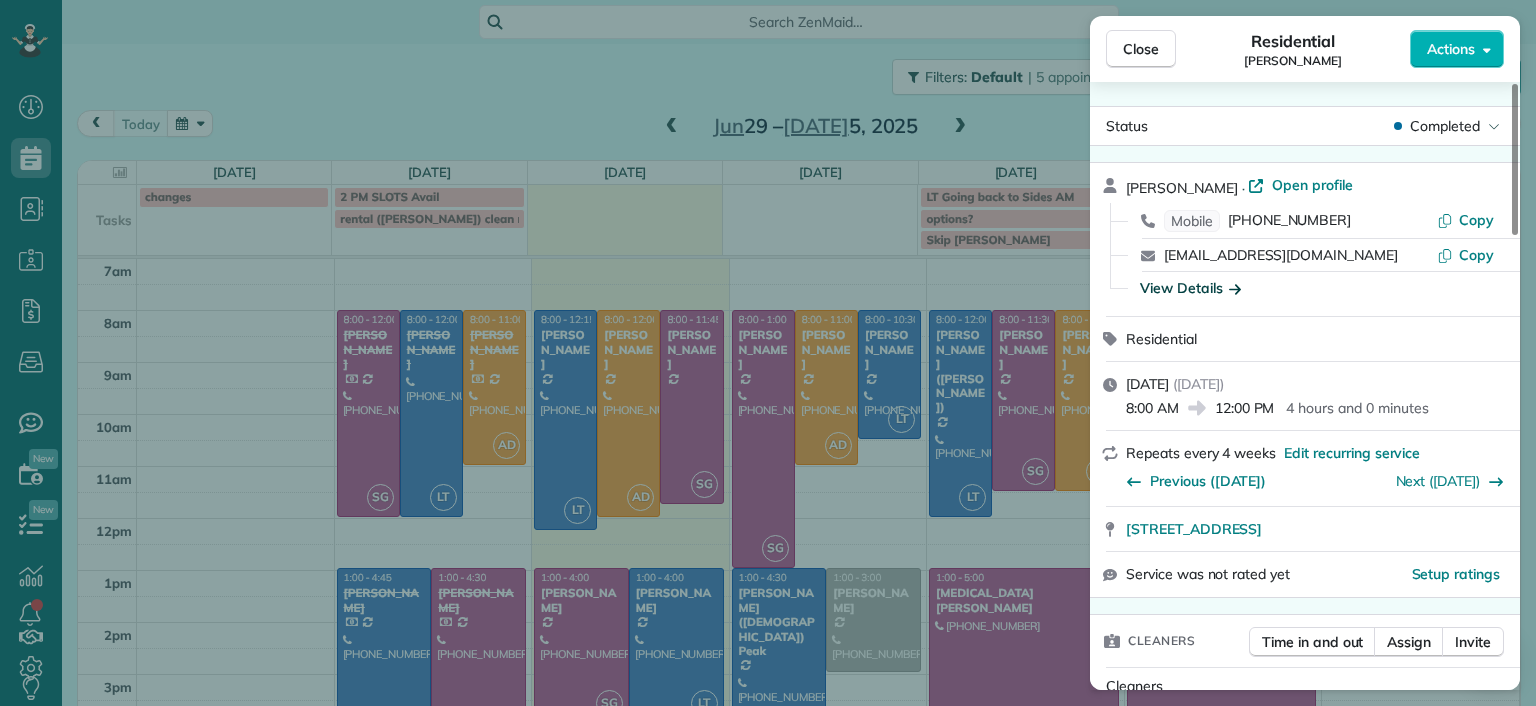 click on "View Details" at bounding box center (1190, 288) 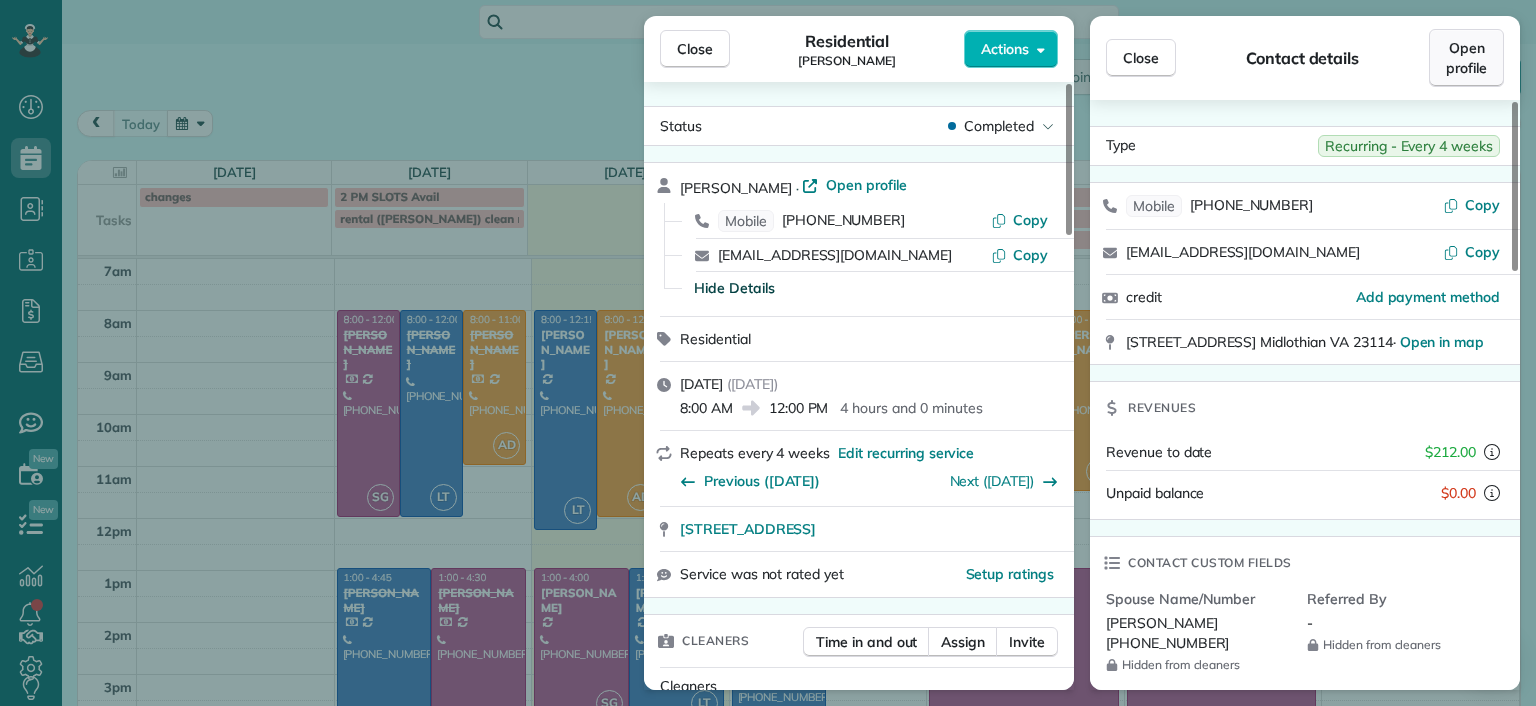 click on "Open profile" at bounding box center (1466, 58) 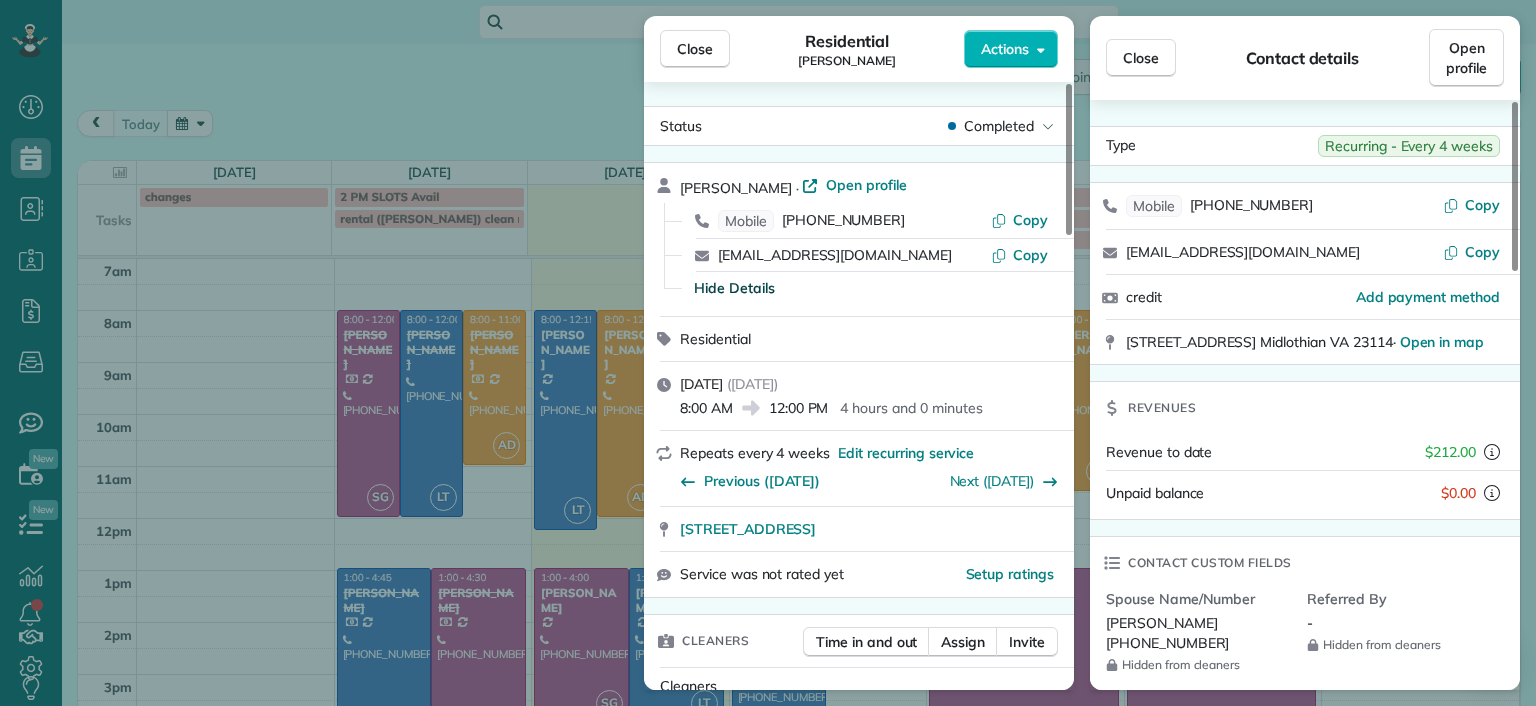 click on "Close Residential John Behen Actions Status Completed John Behen · Open profile Mobile (804) 378-1167 Copy johnandme31@verizon.net Copy Hide Details Residential Monday, June 30, 2025 ( yesterday ) 8:00 AM 12:00 PM 4 hours and 0 minutes Repeats every 4 weeks Edit recurring service Previous (Jun 17) Next (Jul 28) 11918 Nevis Drive Midlothian VA 23114 Service was not rated yet Setup ratings Cleaners Time in and out Assign Invite Cleaners Sophie   Gibbs 8:00 AM 12:00 PM Checklist Try Now Keep this appointment up to your standards. Stay on top of every detail, keep your cleaners organised, and your client happy. Assign a checklist Watch a 5 min demo Billing Billing actions Price $212.00 Overcharge $0.00 Discount $0.00 Coupon discount - Primary tax - Secondary tax - Total appointment price $212.00 Tips collected New feature! $0.00 Paid by card Total including tip $212.00 Get paid online in no-time! Send an invoice and reward your cleaners with tips Charge customer credit card Appointment custom fields Man Hours -" at bounding box center [768, 353] 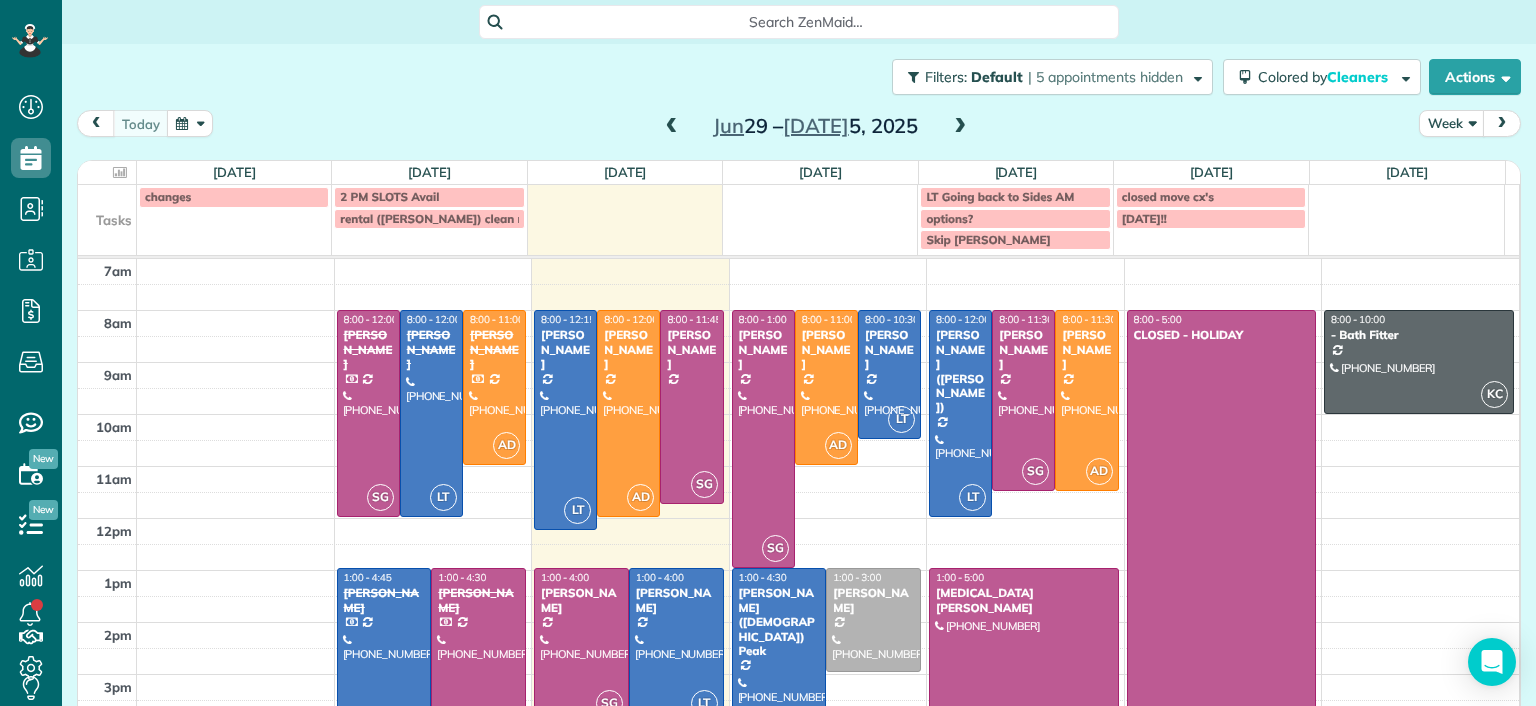 click on "Jun  29 –  Jul  5, 2025" at bounding box center (816, 126) 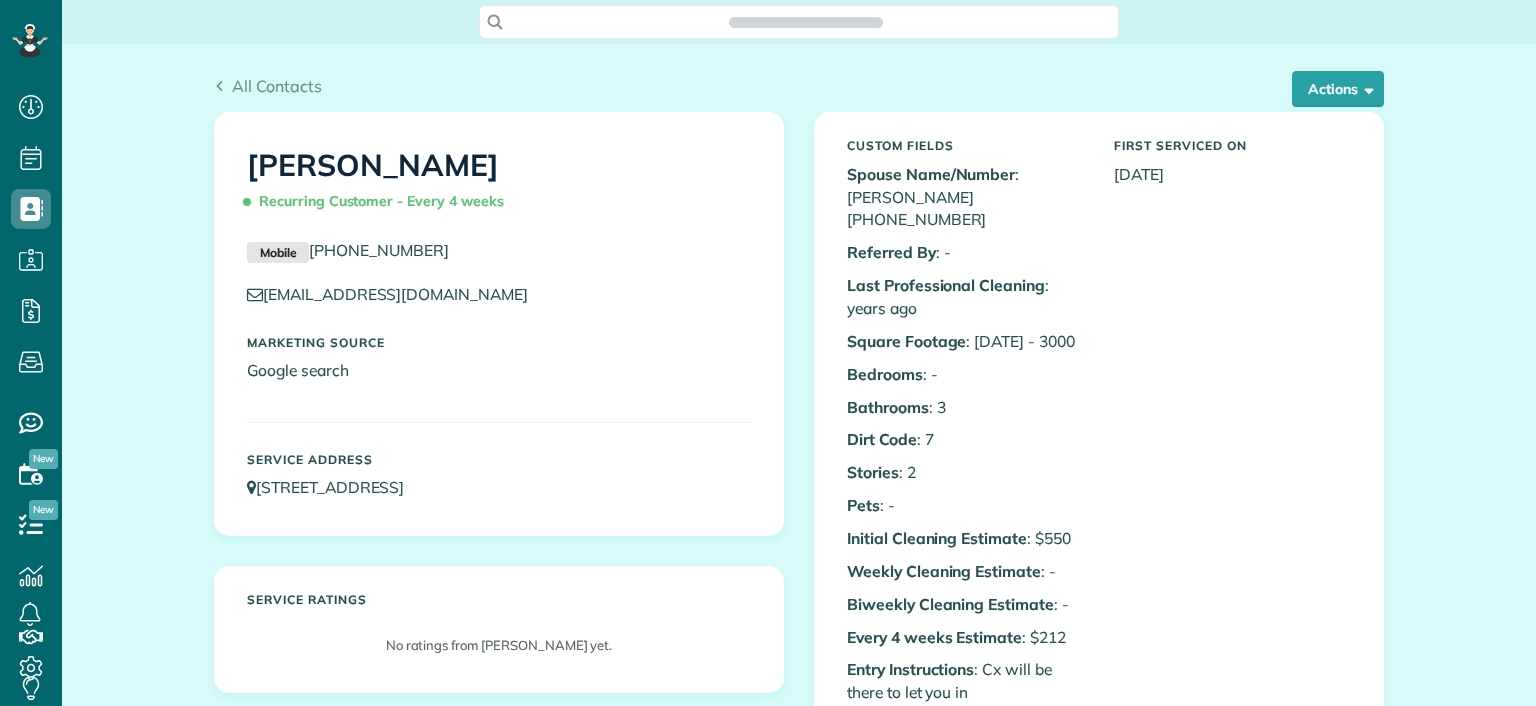 scroll, scrollTop: 0, scrollLeft: 0, axis: both 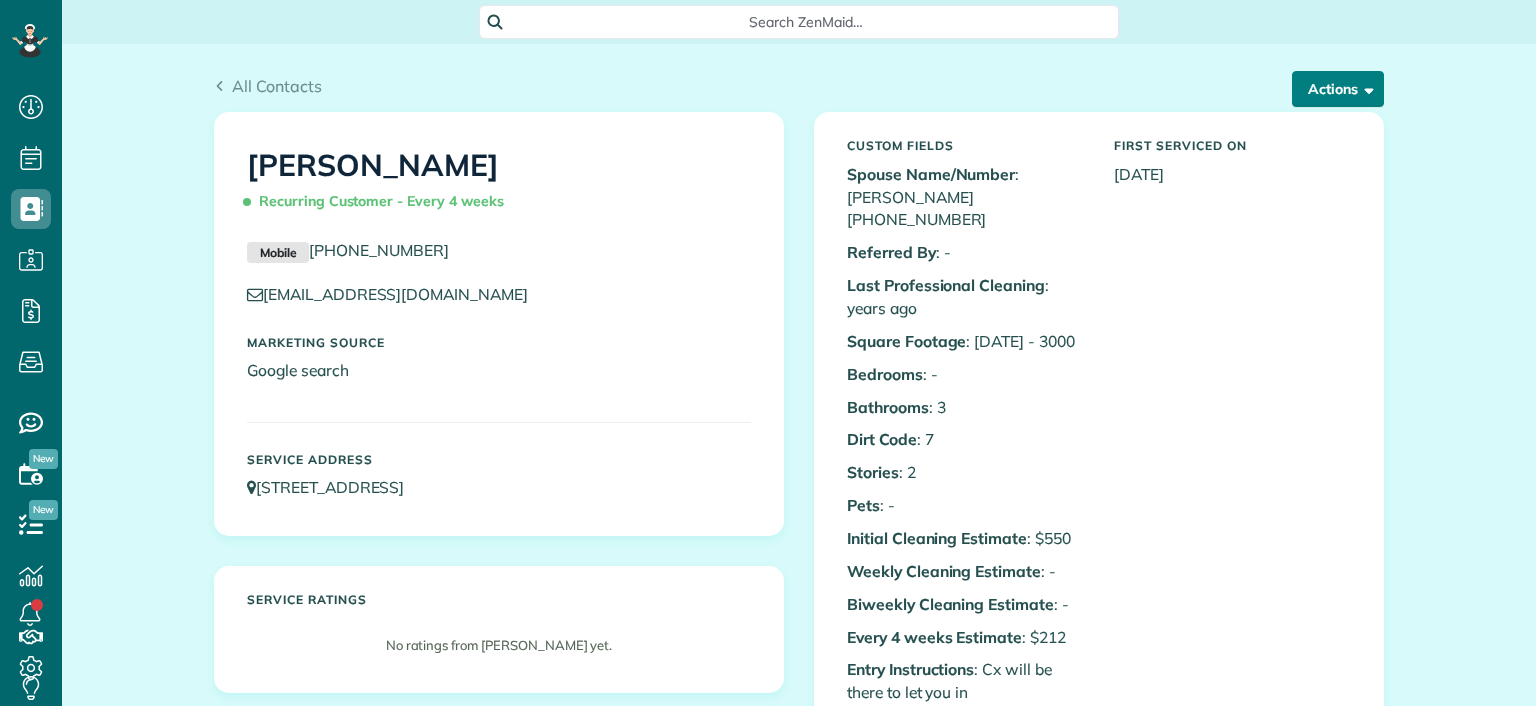 click on "Actions" at bounding box center (1338, 89) 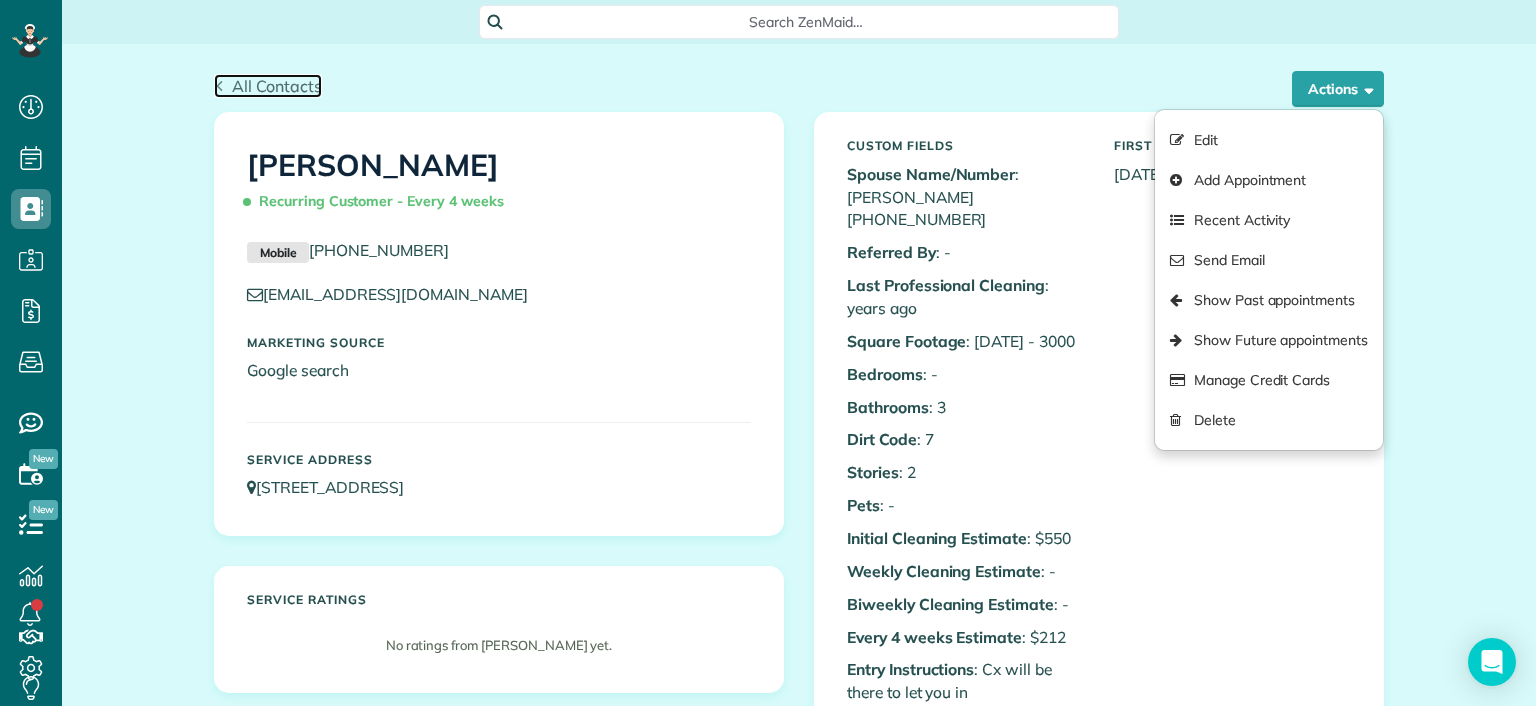 click 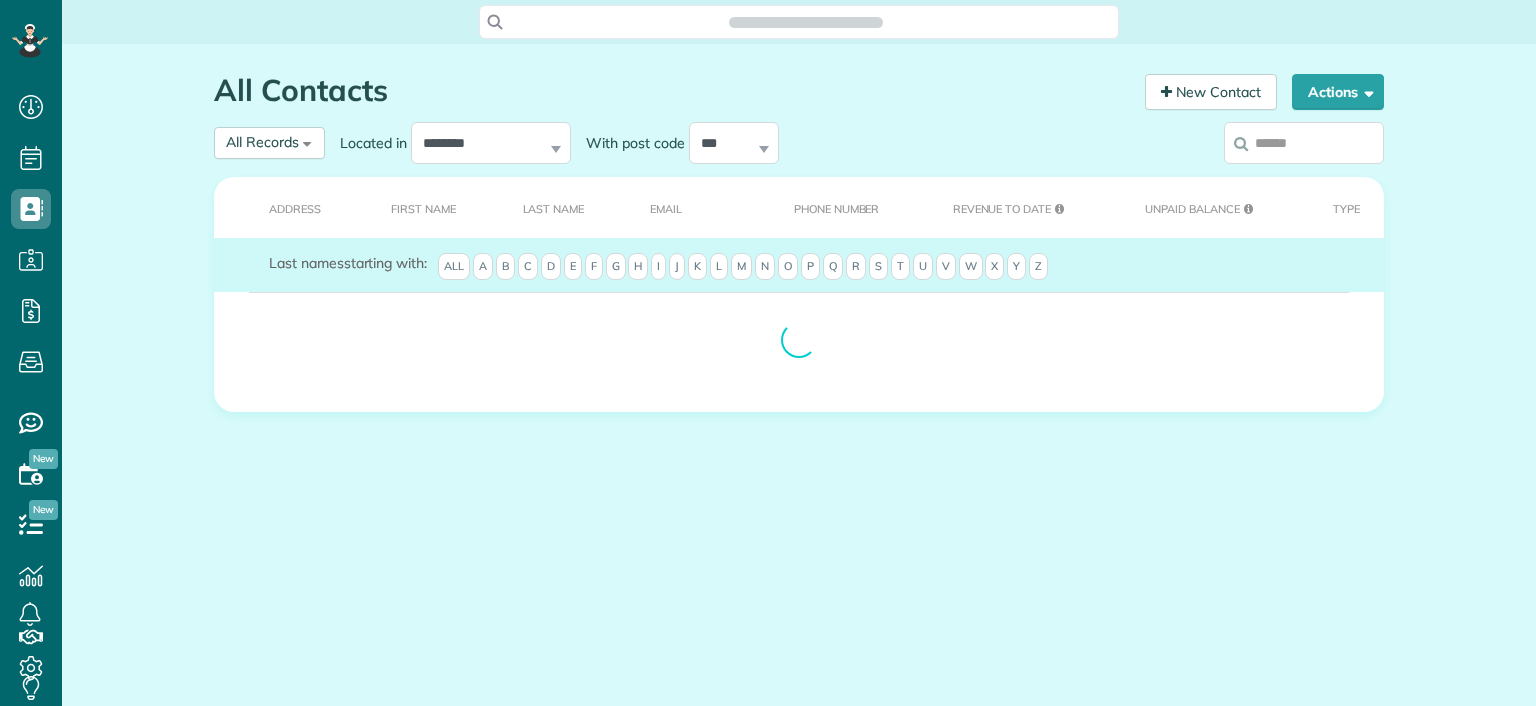scroll, scrollTop: 0, scrollLeft: 0, axis: both 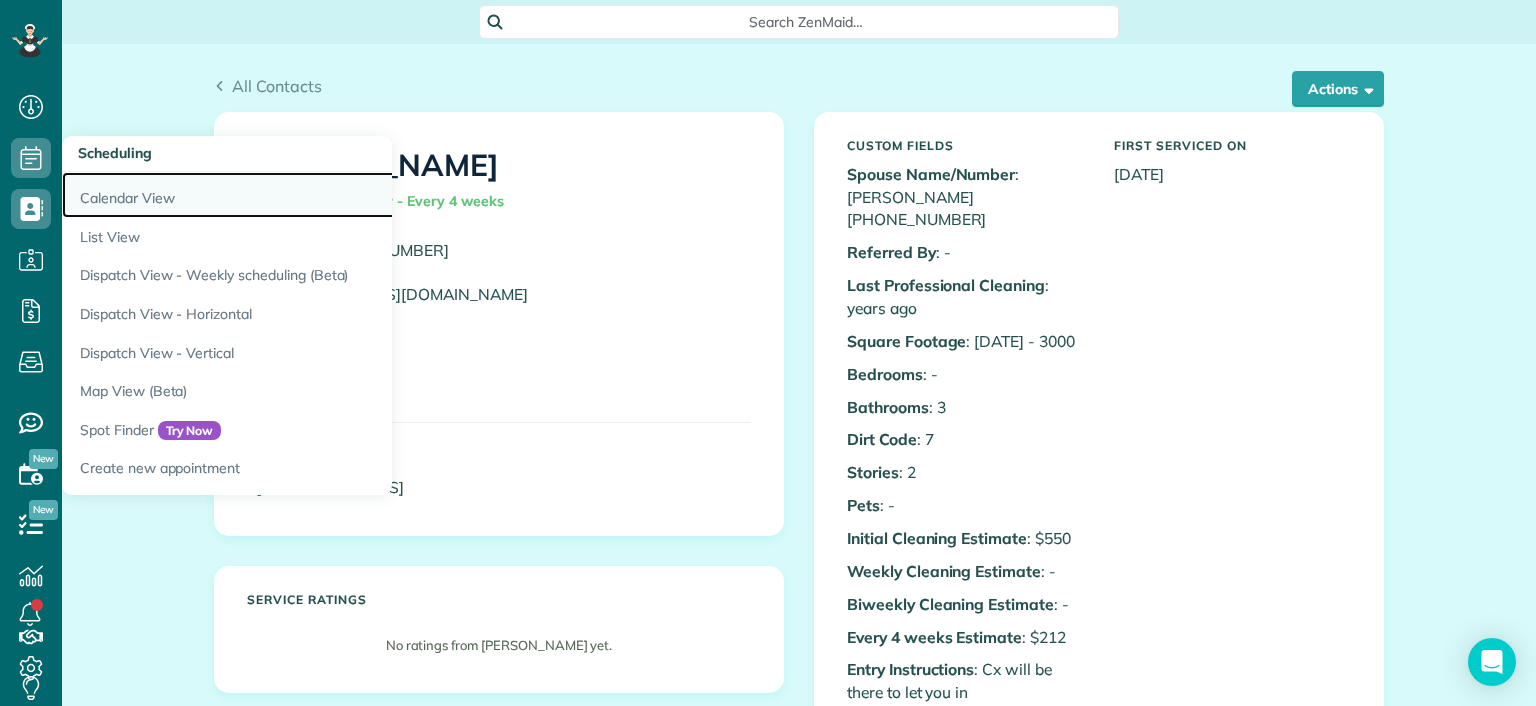 click on "Calendar View" at bounding box center (312, 195) 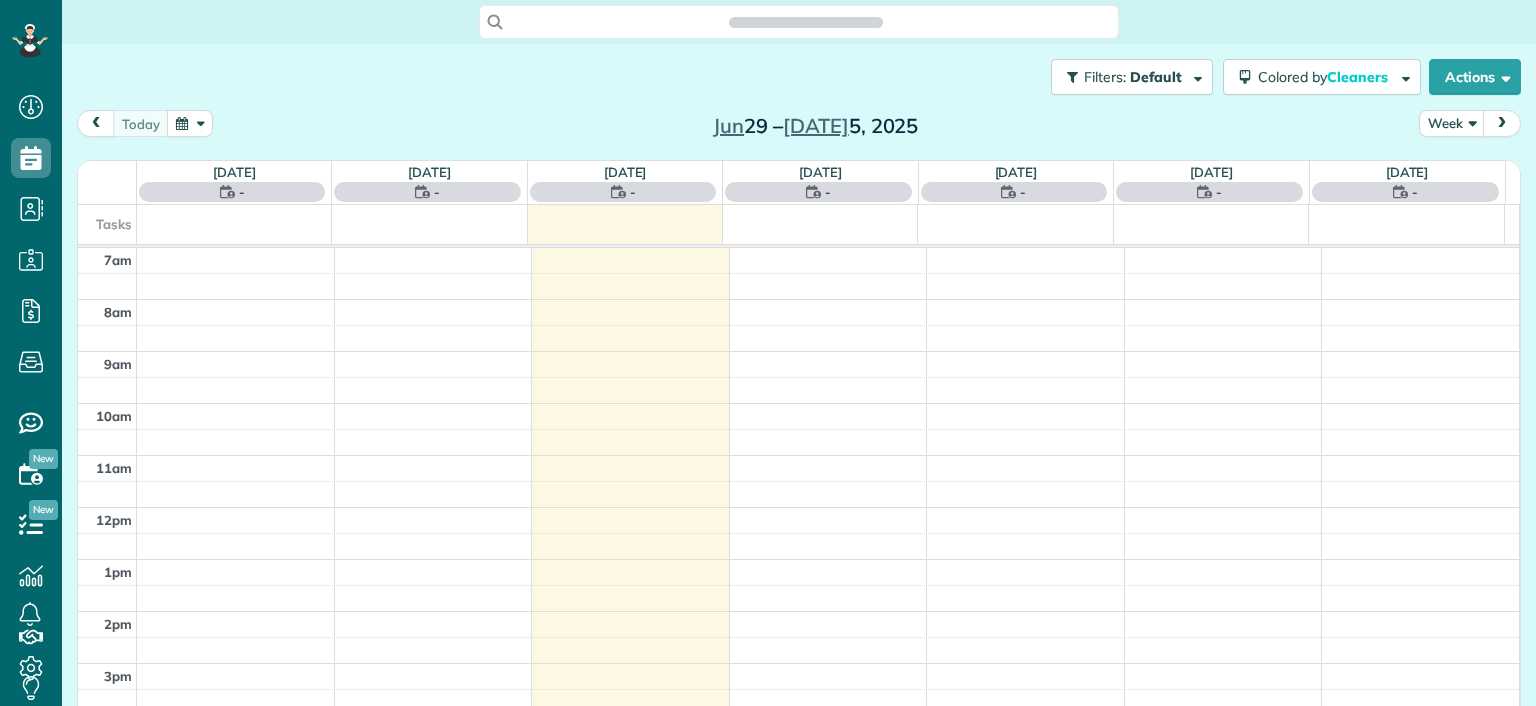 scroll, scrollTop: 0, scrollLeft: 0, axis: both 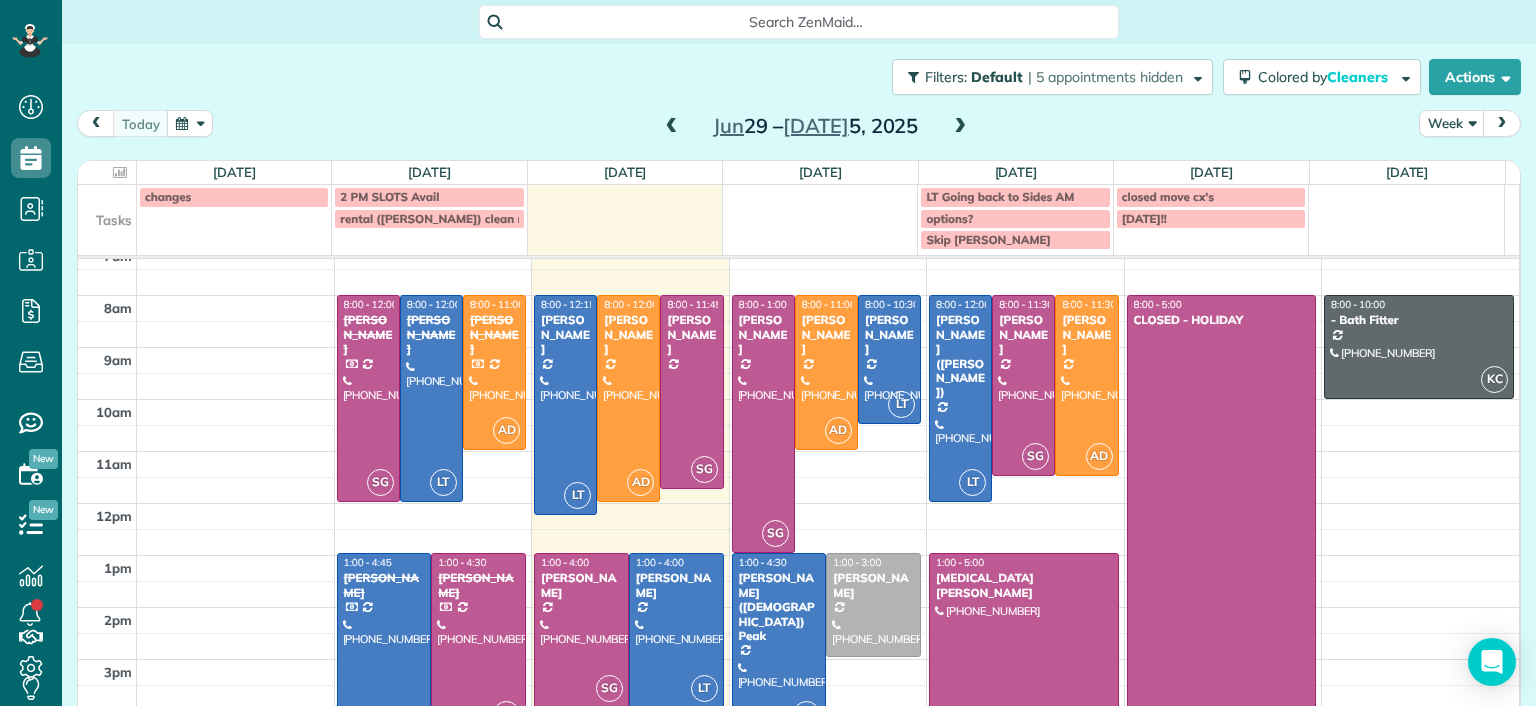 click at bounding box center [672, 127] 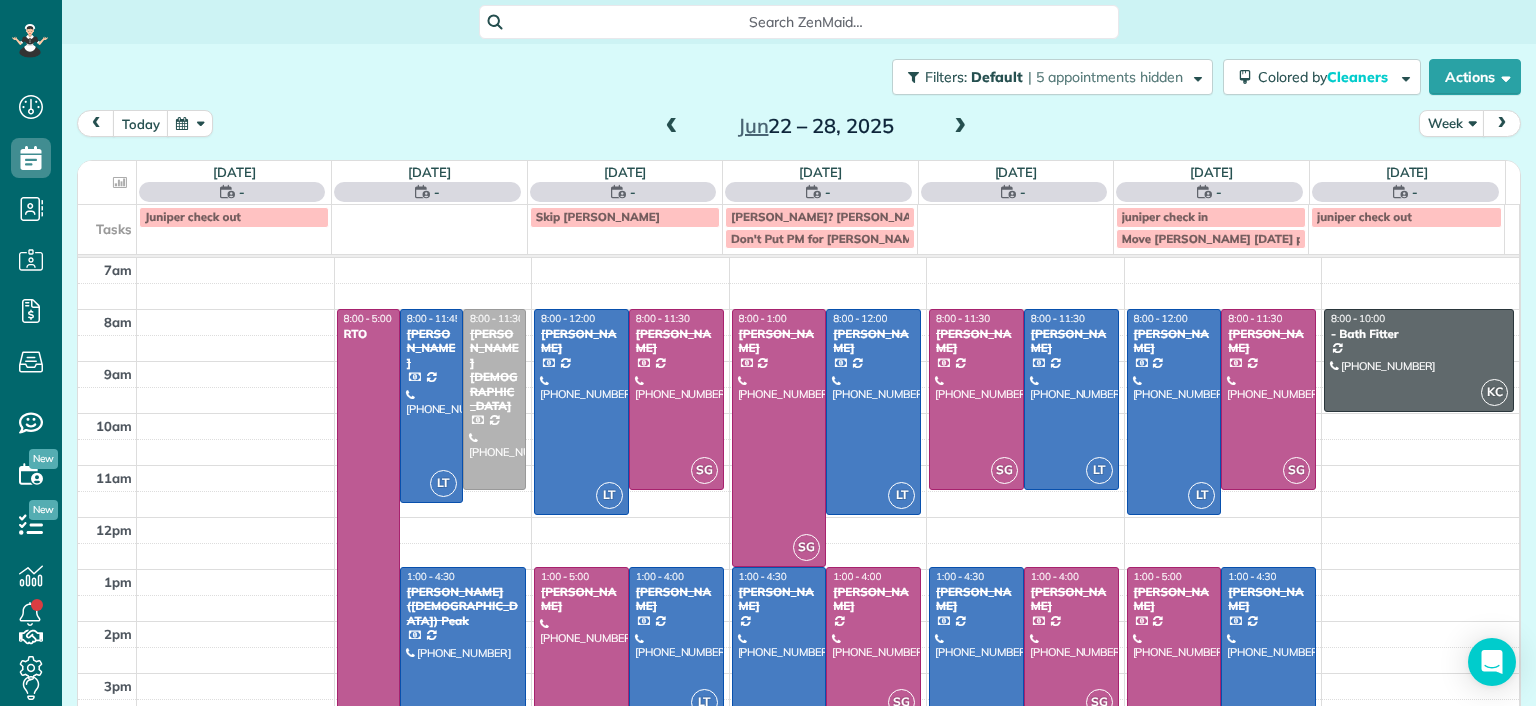 click at bounding box center (672, 127) 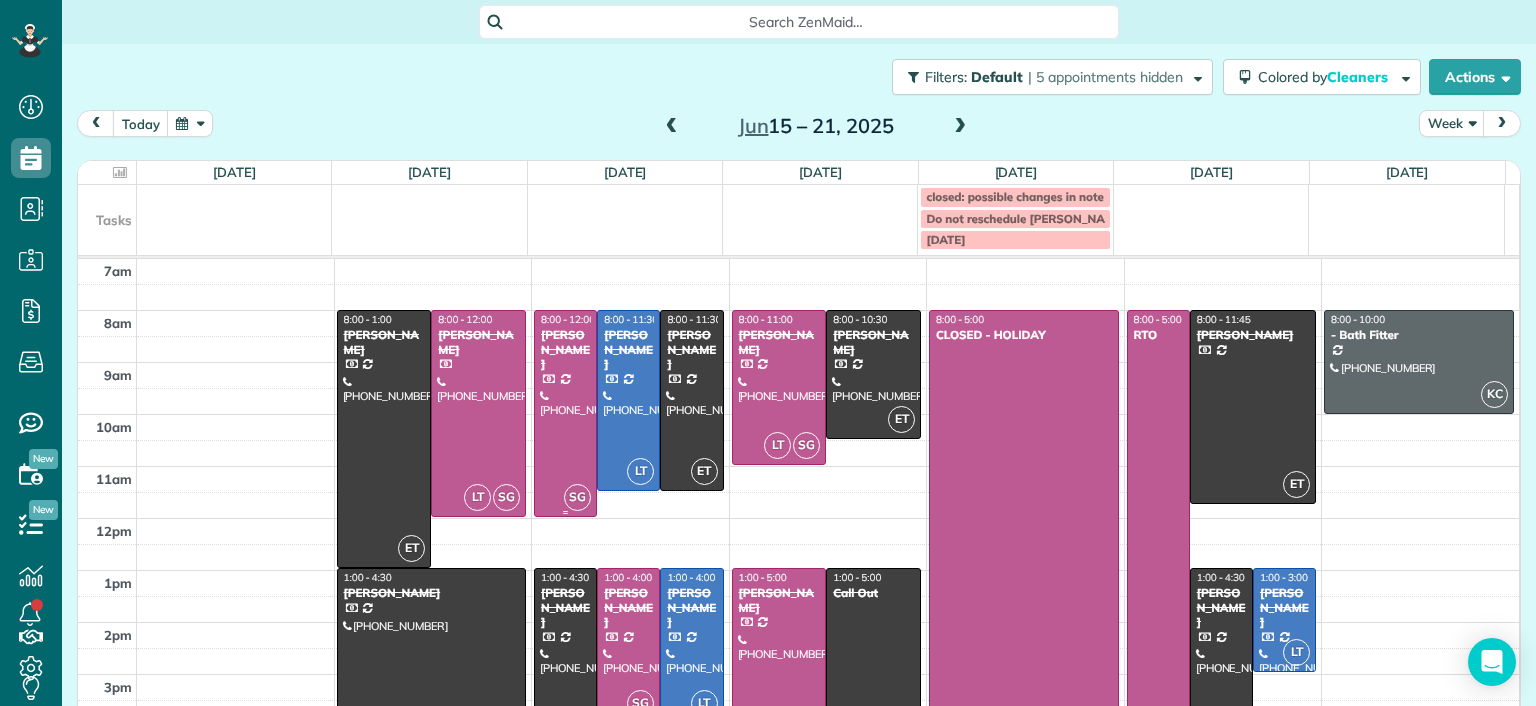 click at bounding box center (565, 413) 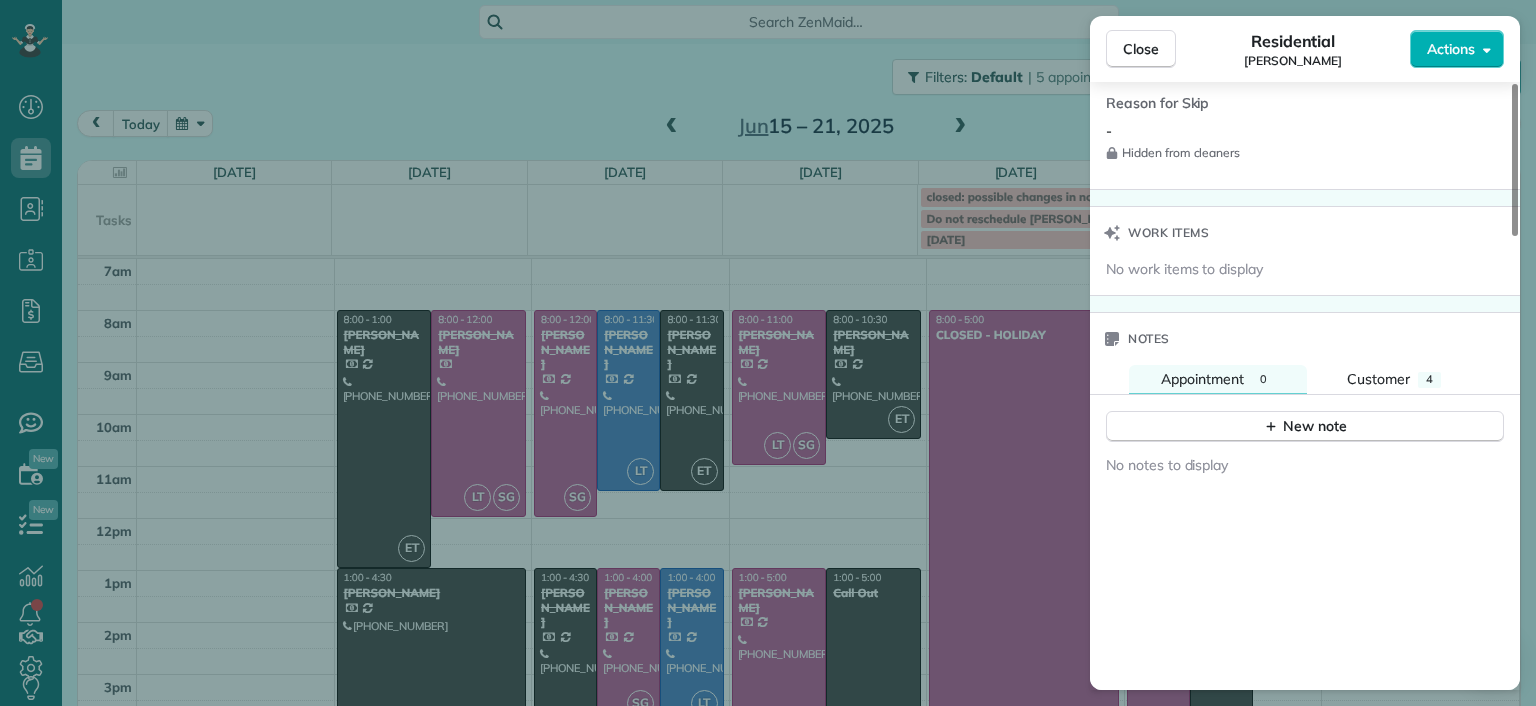 scroll, scrollTop: 1500, scrollLeft: 0, axis: vertical 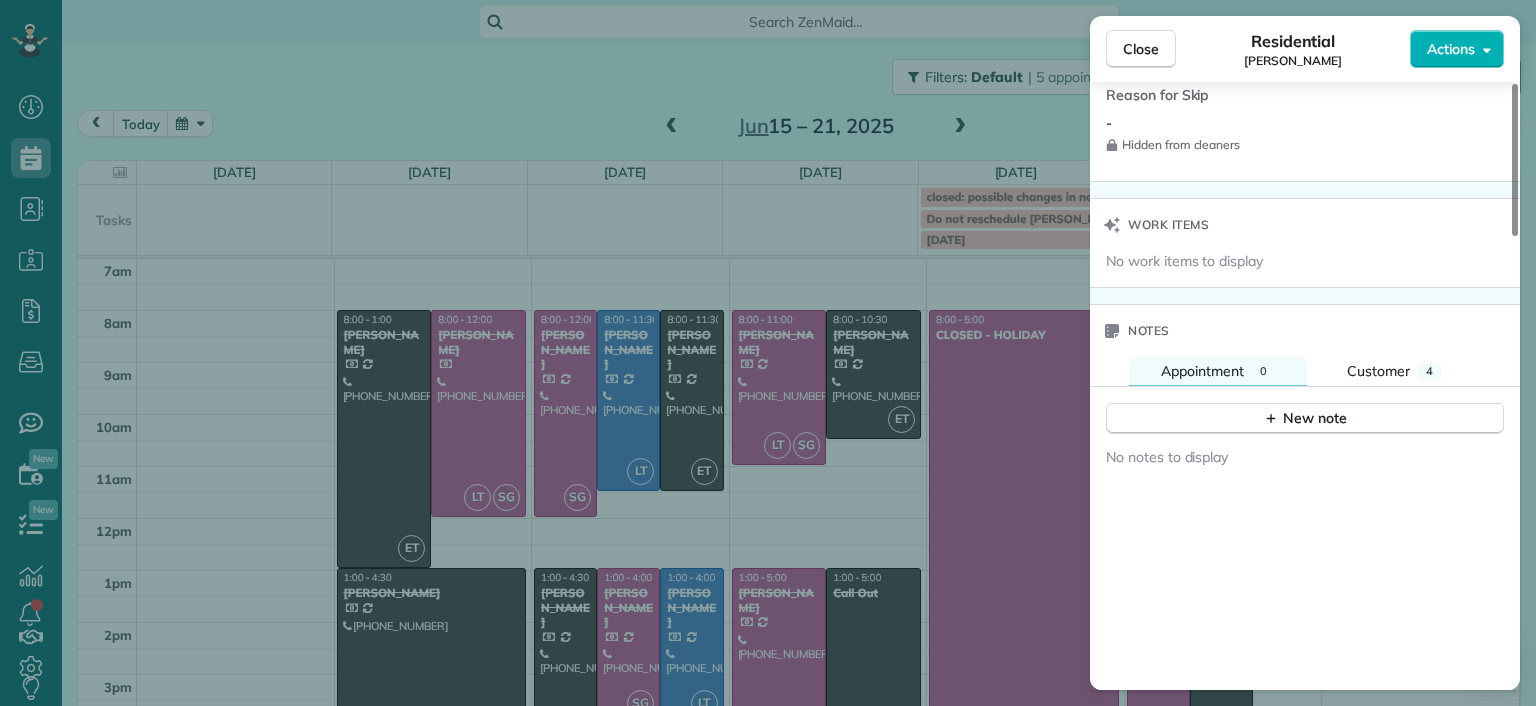 click on "Close Residential [PERSON_NAME] Actions Status Completed [PERSON_NAME] · Open profile Mobile [PHONE_NUMBER] Copy [EMAIL_ADDRESS][DOMAIN_NAME] Copy View Details Residential [DATE] 8:00 AM 12:00 PM 4 hours and 0 minutes Repeats every 4 weeks Edit recurring service Previous ([DATE]) Next ([DATE]) [STREET_ADDRESS] Service was not rated yet Setup ratings Cleaners Time in and out Assign Invite Cleaners [PERSON_NAME] 8:00 AM 12:00 PM Checklist Try Now Keep this appointment up to your standards. Stay on top of every detail, keep your cleaners organised, and your client happy. Assign a checklist Watch a 5 min demo Billing Billing actions Price $212.00 Overcharge $0.00 Discount $0.00 Coupon discount - Primary tax - Secondary tax - Total appointment price $212.00 Tips collected New feature! $0.00 Paid by card Total including tip $212.00 Get paid online in no-time! Send an invoice and reward your cleaners with tips Charge customer credit card Appointment custom fields Man Hours 4.0 hours - 0 4" at bounding box center [768, 353] 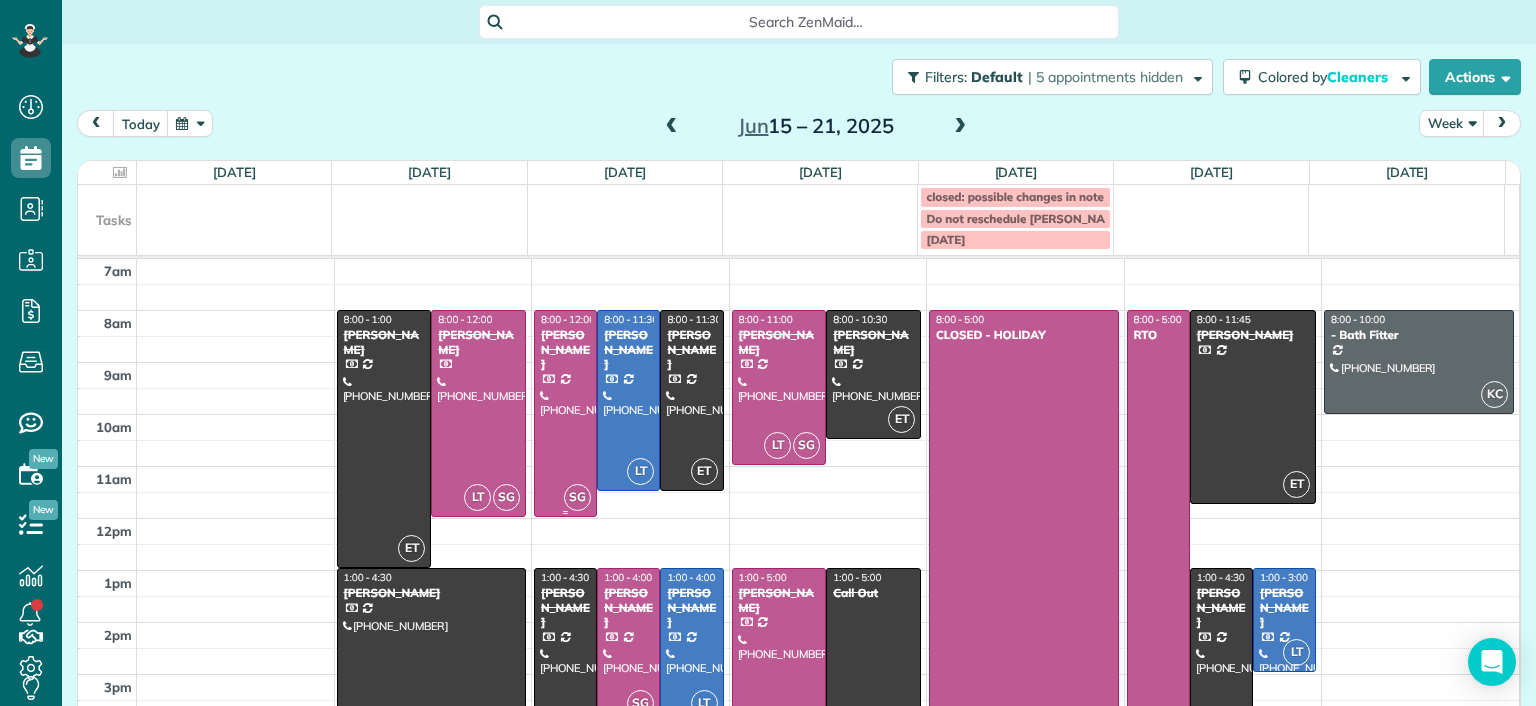 click at bounding box center (565, 413) 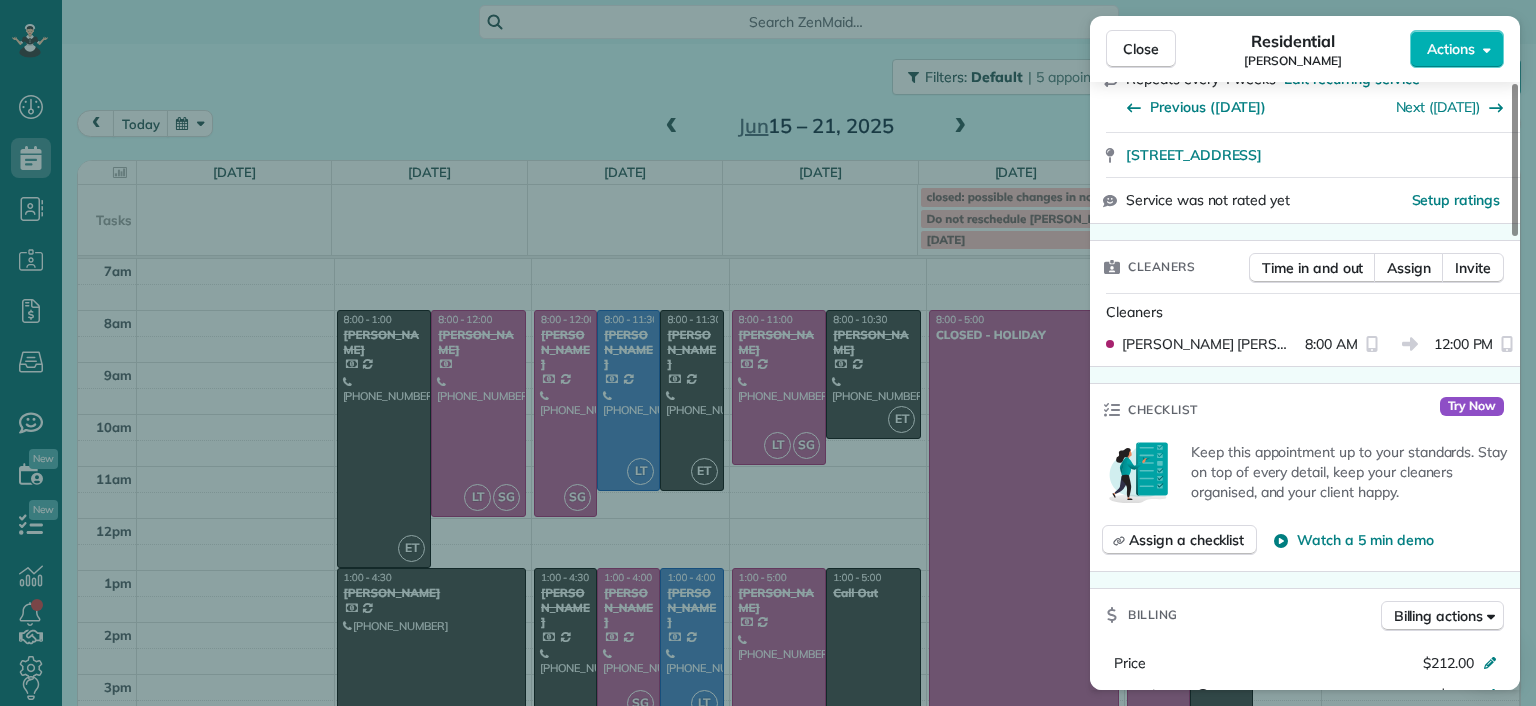 scroll, scrollTop: 100, scrollLeft: 0, axis: vertical 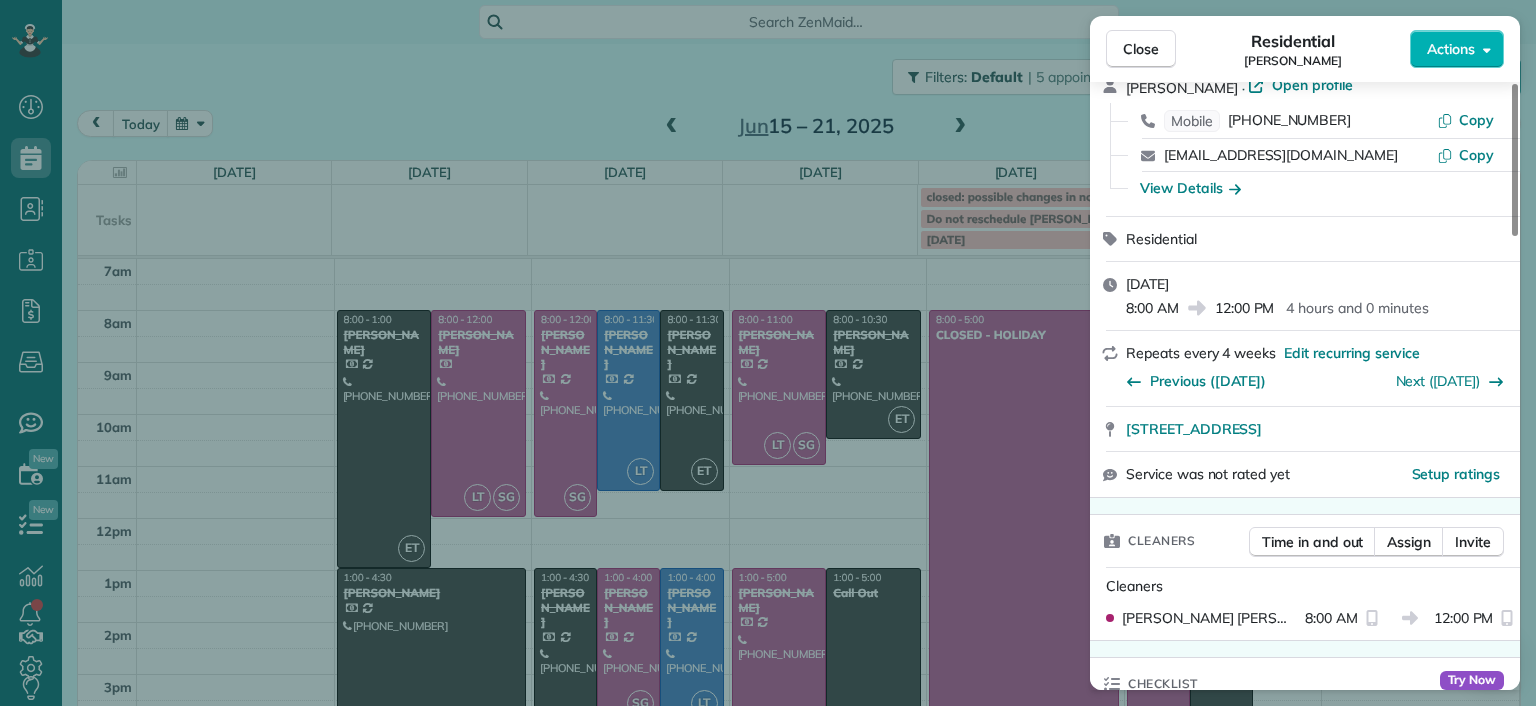 click on "Close Residential [PERSON_NAME] Actions Status Completed [PERSON_NAME] · Open profile Mobile [PHONE_NUMBER] Copy [EMAIL_ADDRESS][DOMAIN_NAME] Copy View Details Residential [DATE] 8:00 AM 12:00 PM 4 hours and 0 minutes Repeats every 4 weeks Edit recurring service Previous ([DATE]) Next ([DATE]) [STREET_ADDRESS] Service was not rated yet Setup ratings Cleaners Time in and out Assign Invite Cleaners [PERSON_NAME] 8:00 AM 12:00 PM Checklist Try Now Keep this appointment up to your standards. Stay on top of every detail, keep your cleaners organised, and your client happy. Assign a checklist Watch a 5 min demo Billing Billing actions Price $212.00 Overcharge $0.00 Discount $0.00 Coupon discount - Primary tax - Secondary tax - Total appointment price $212.00 Tips collected New feature! $0.00 Paid by card Total including tip $212.00 Get paid online in no-time! Send an invoice and reward your cleaners with tips Charge customer credit card Appointment custom fields Man Hours 4.0 hours - 0 4" at bounding box center (768, 353) 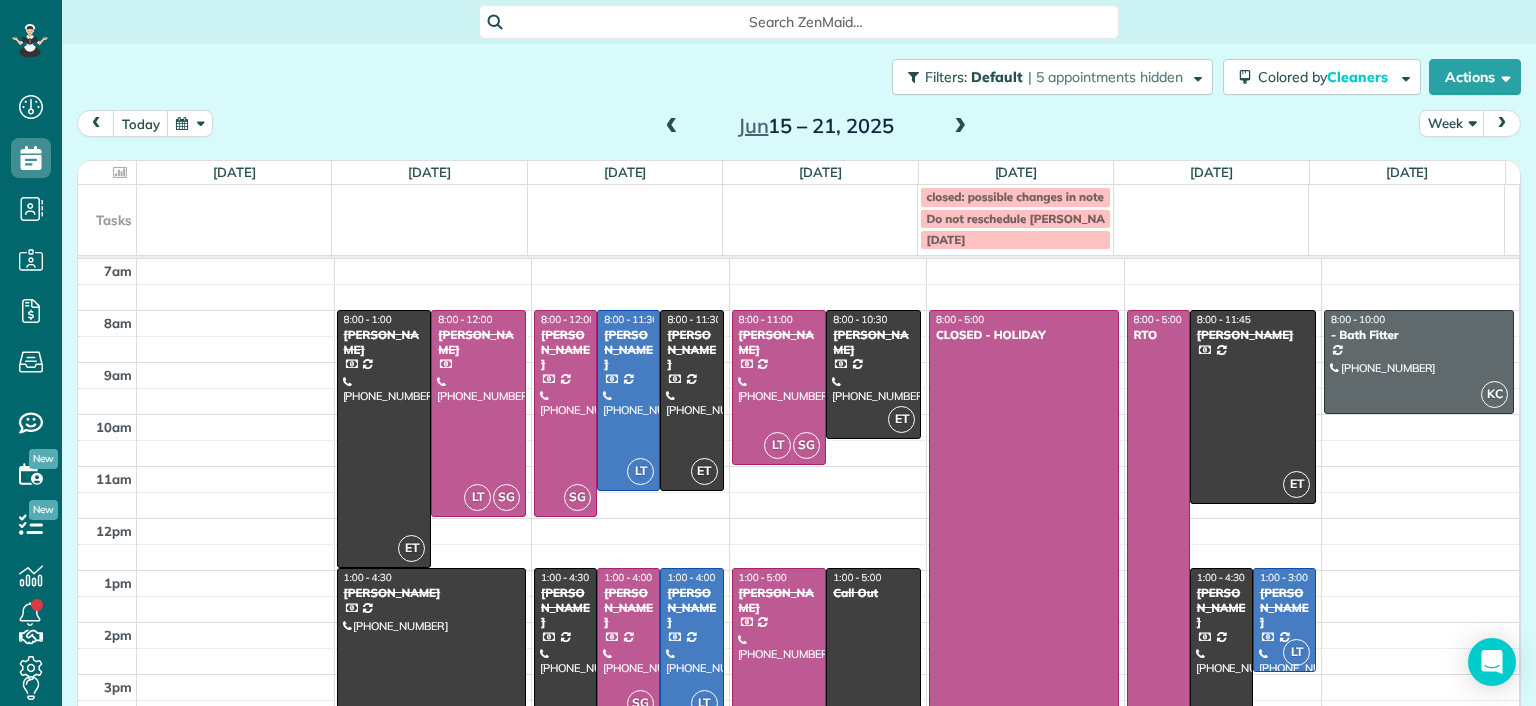 click at bounding box center (960, 127) 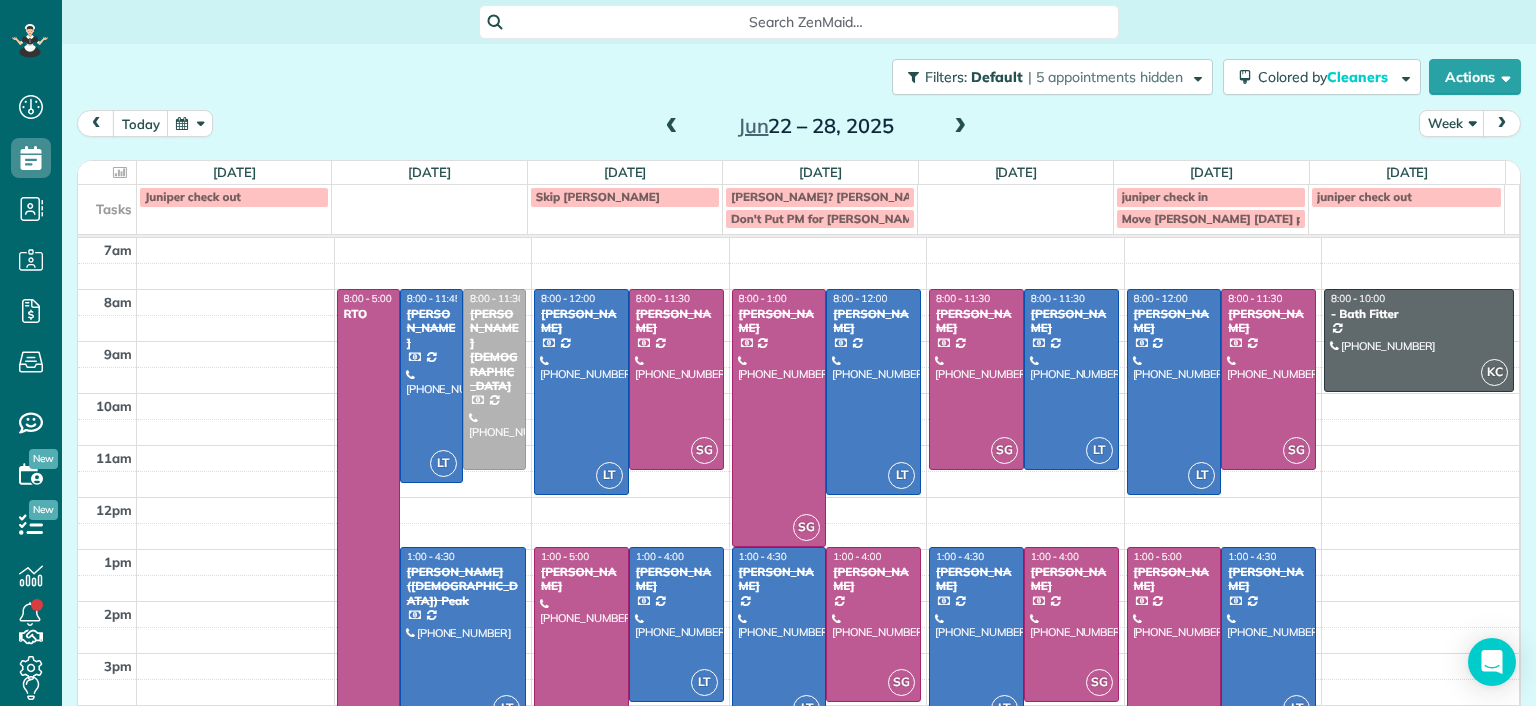 click at bounding box center [672, 127] 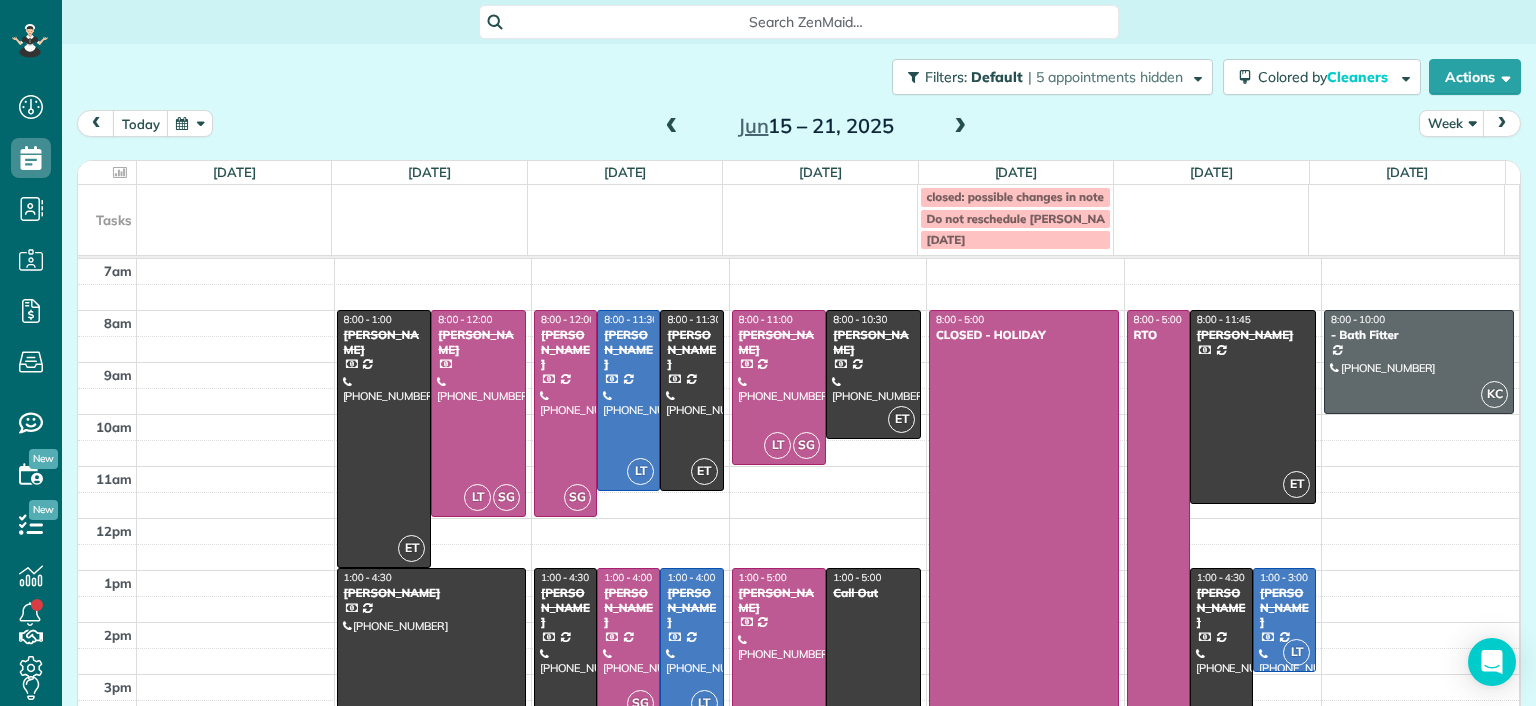 click at bounding box center (960, 127) 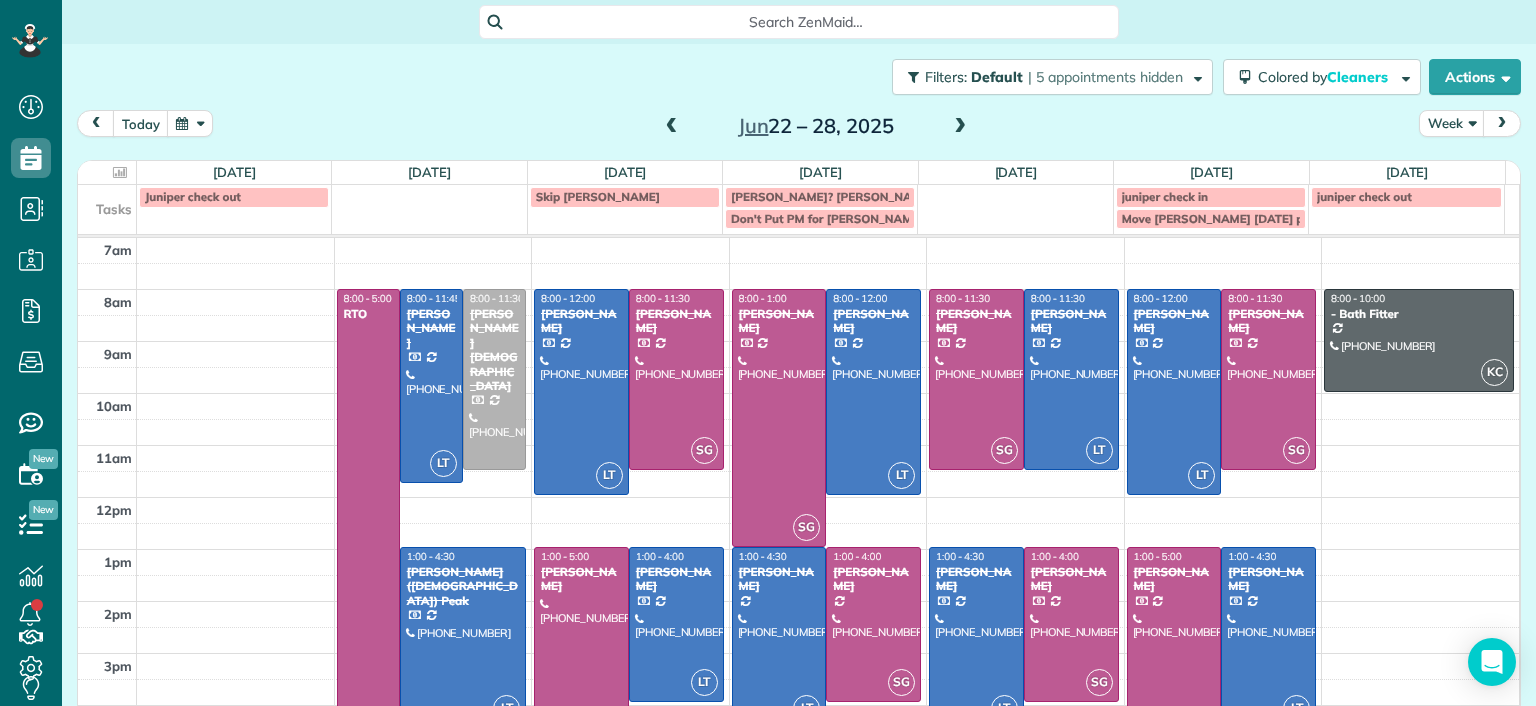 click on "[DATE] – [DATE]" at bounding box center [816, 126] 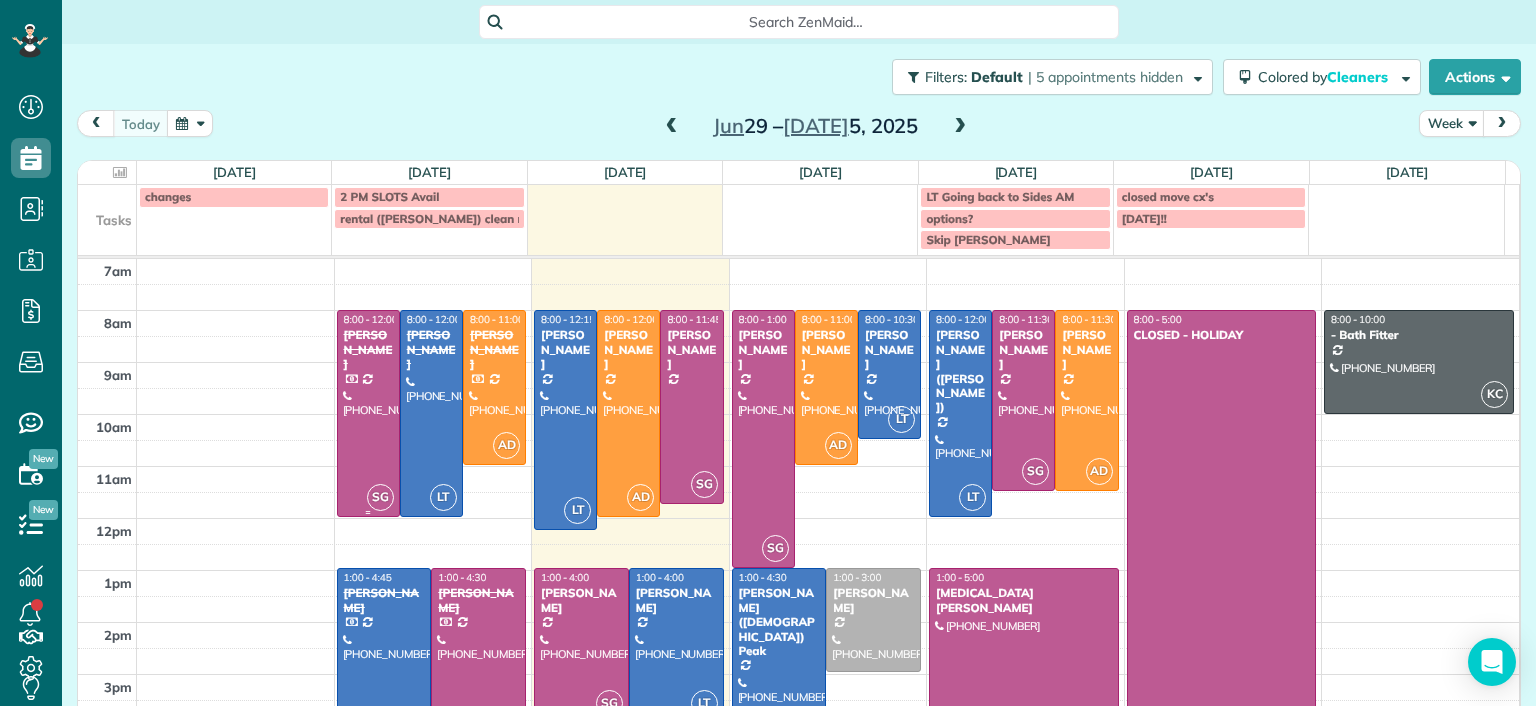 click at bounding box center [368, 413] 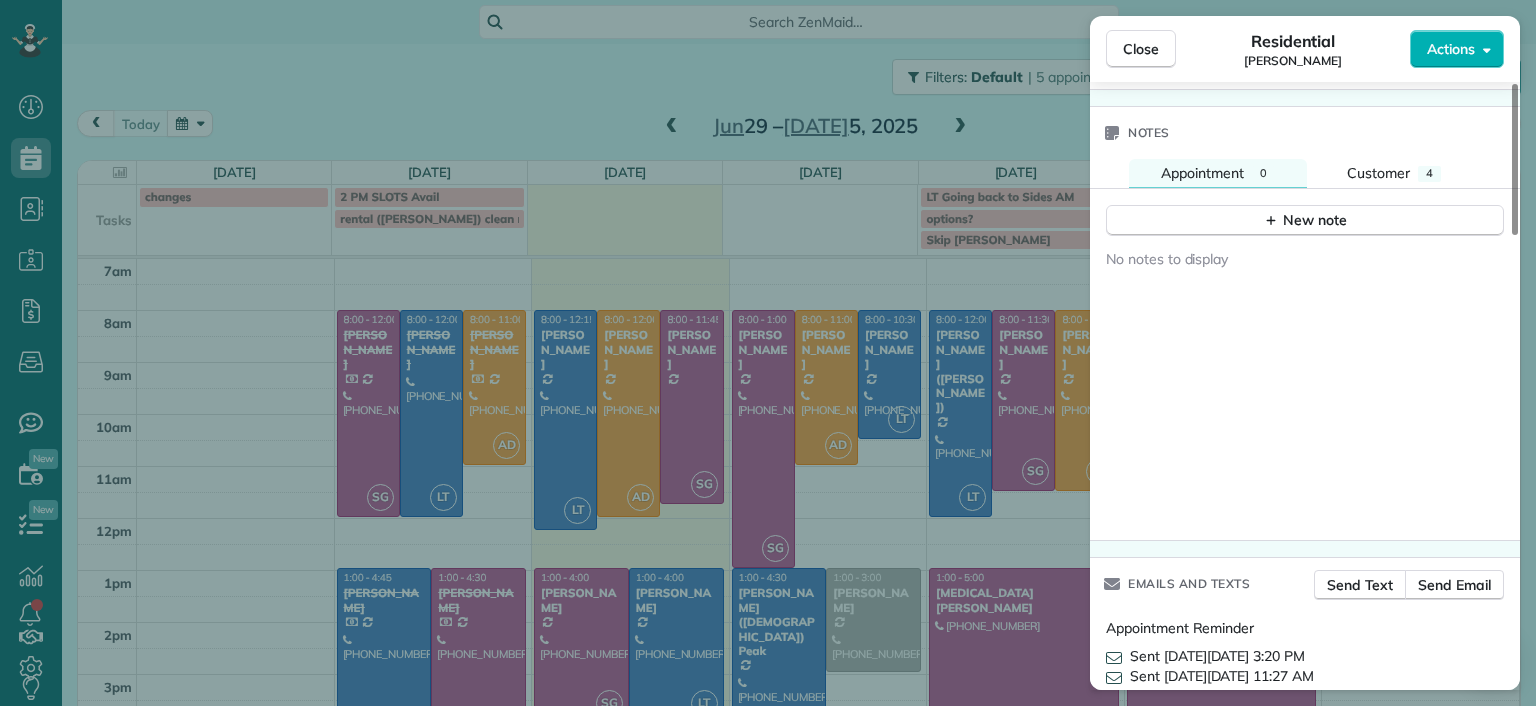 scroll, scrollTop: 1800, scrollLeft: 0, axis: vertical 